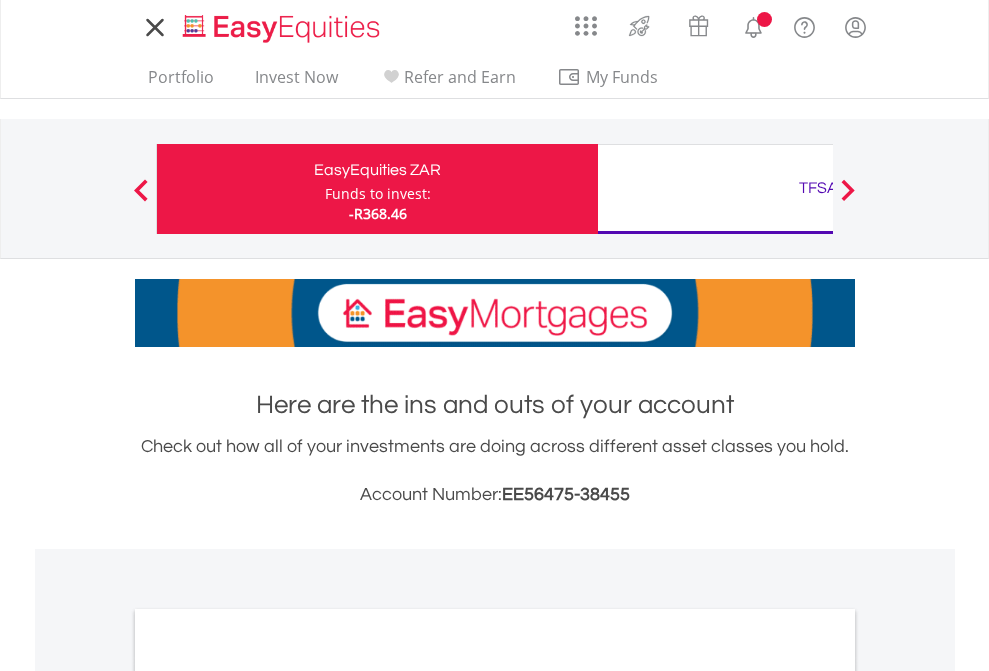 scroll, scrollTop: 0, scrollLeft: 0, axis: both 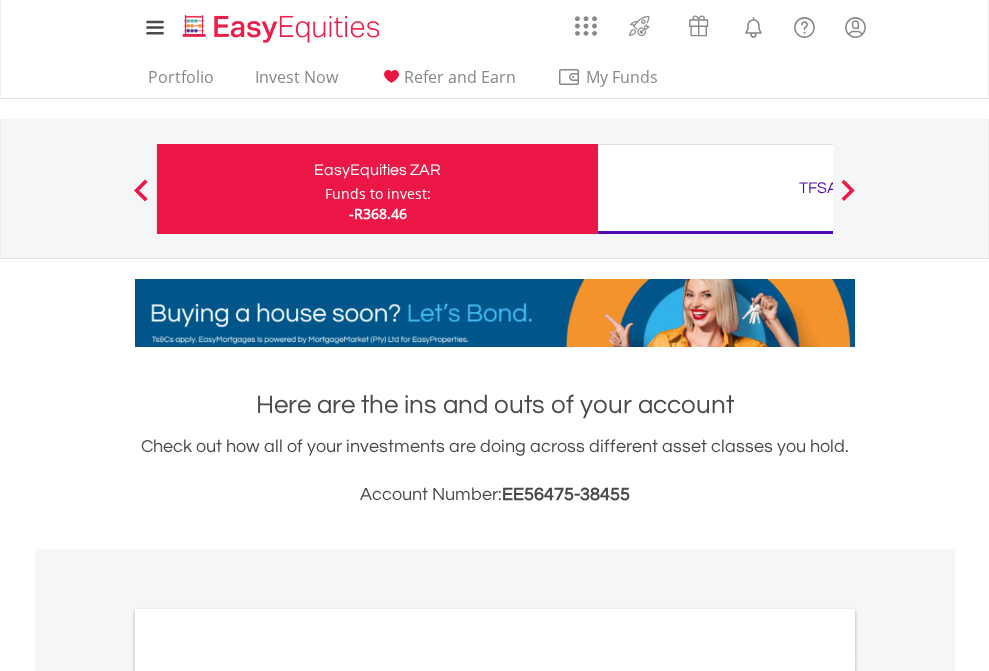 click on "Funds to invest:" at bounding box center [378, 194] 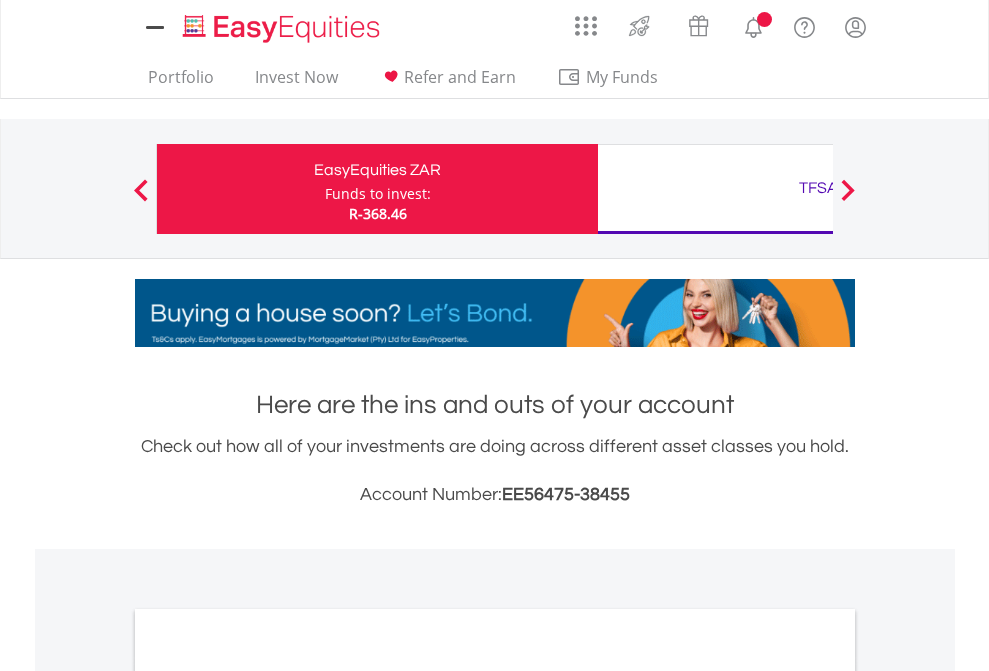 scroll, scrollTop: 0, scrollLeft: 0, axis: both 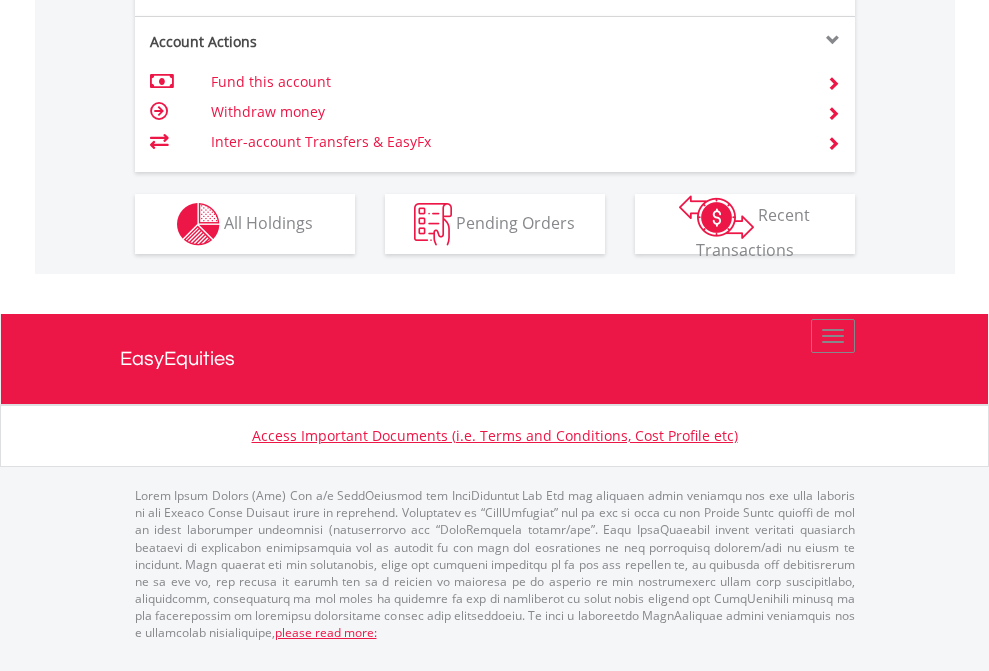 click on "Investment types" at bounding box center [706, -337] 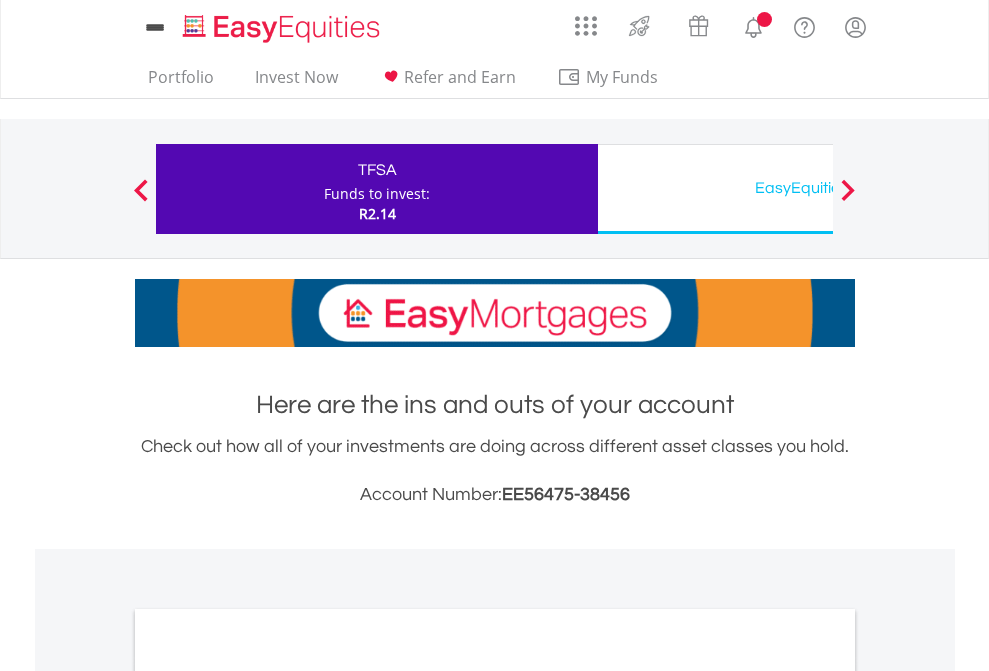scroll, scrollTop: 0, scrollLeft: 0, axis: both 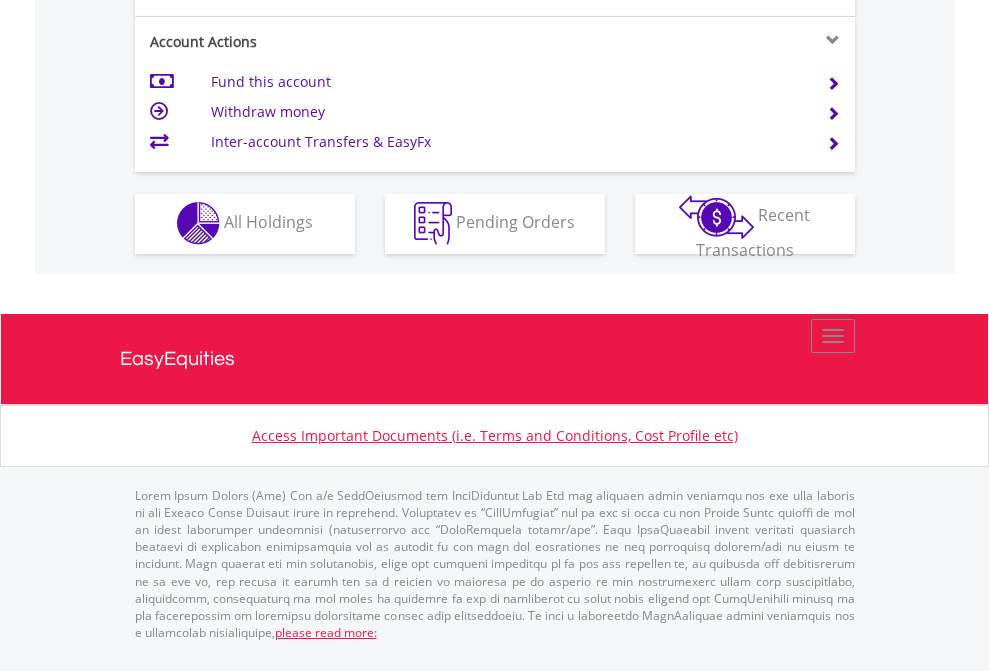 click on "Investment types" at bounding box center [706, -353] 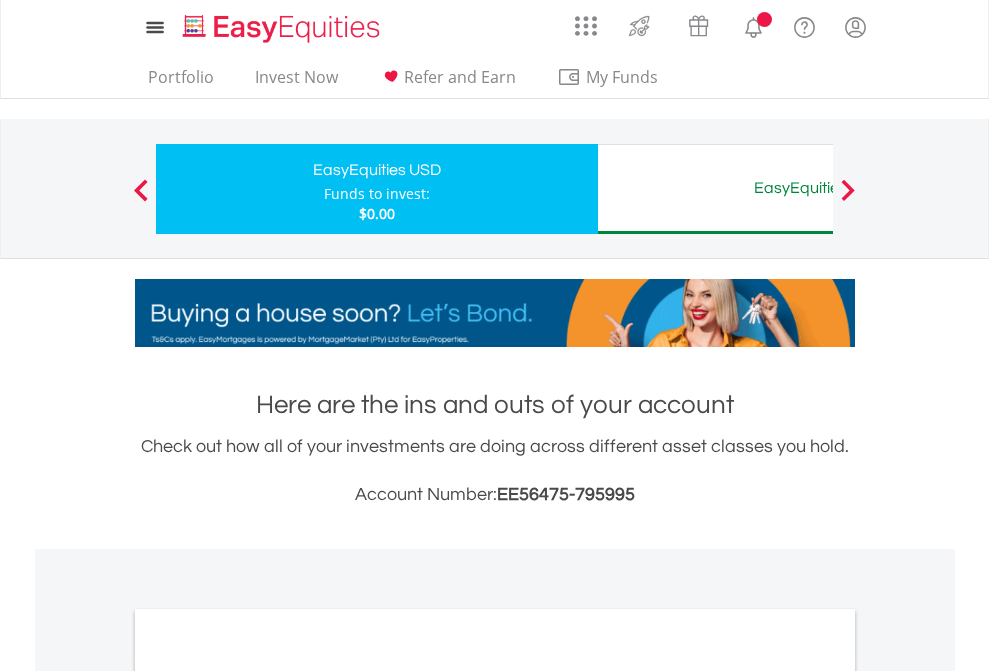 scroll, scrollTop: 0, scrollLeft: 0, axis: both 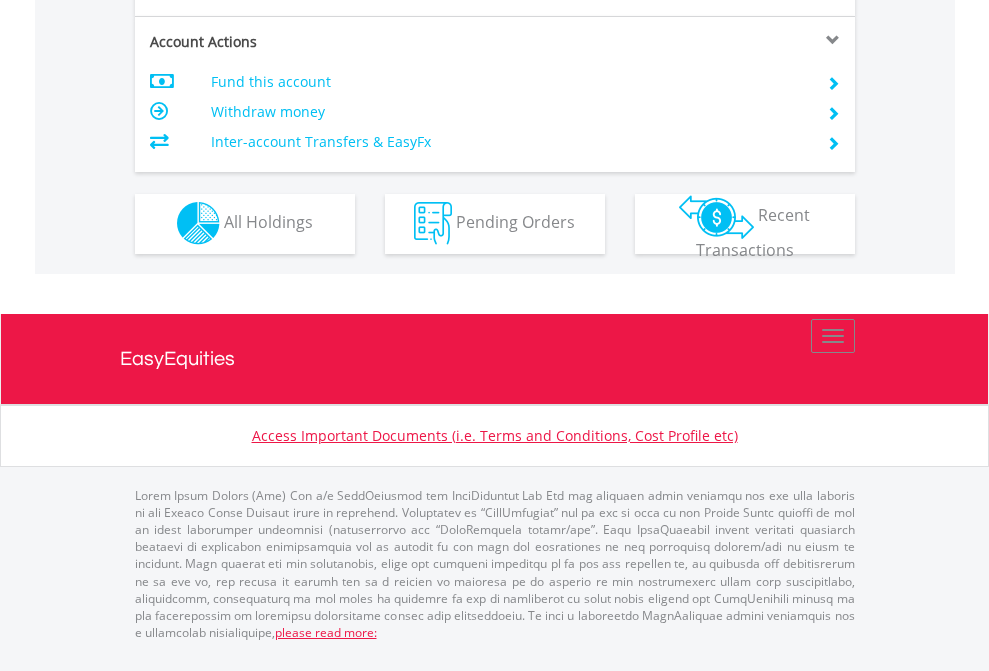 click on "Investment types" at bounding box center (706, -353) 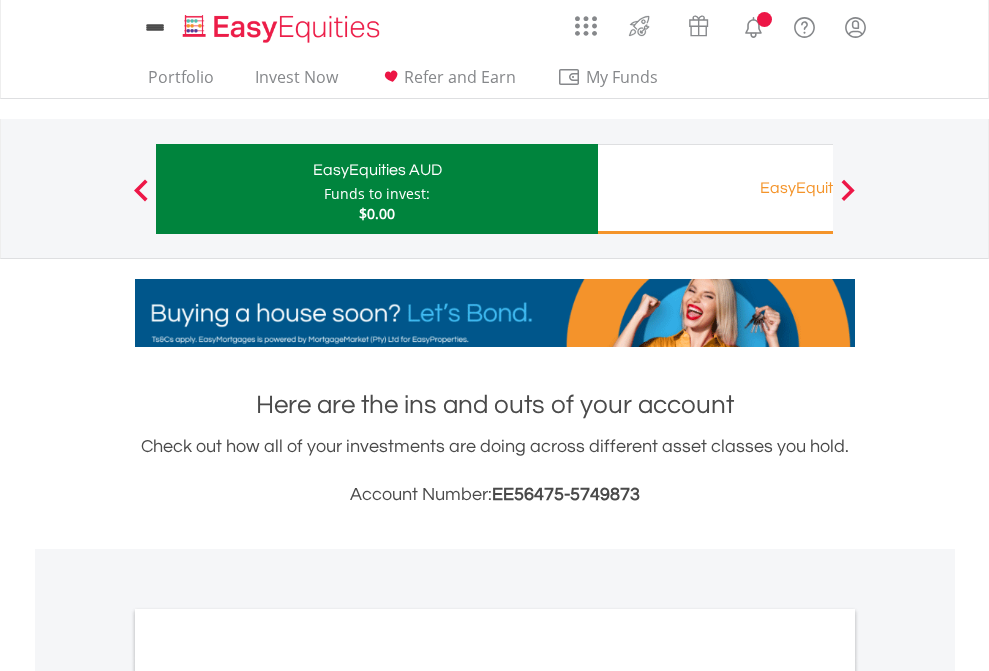 scroll, scrollTop: 0, scrollLeft: 0, axis: both 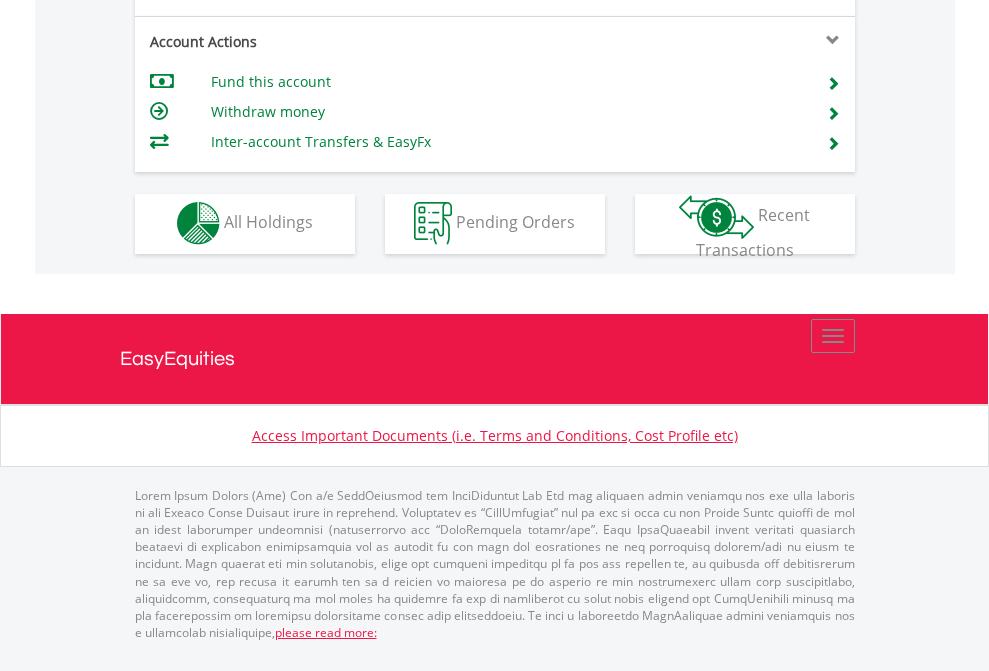 click on "Investment types" at bounding box center (706, -353) 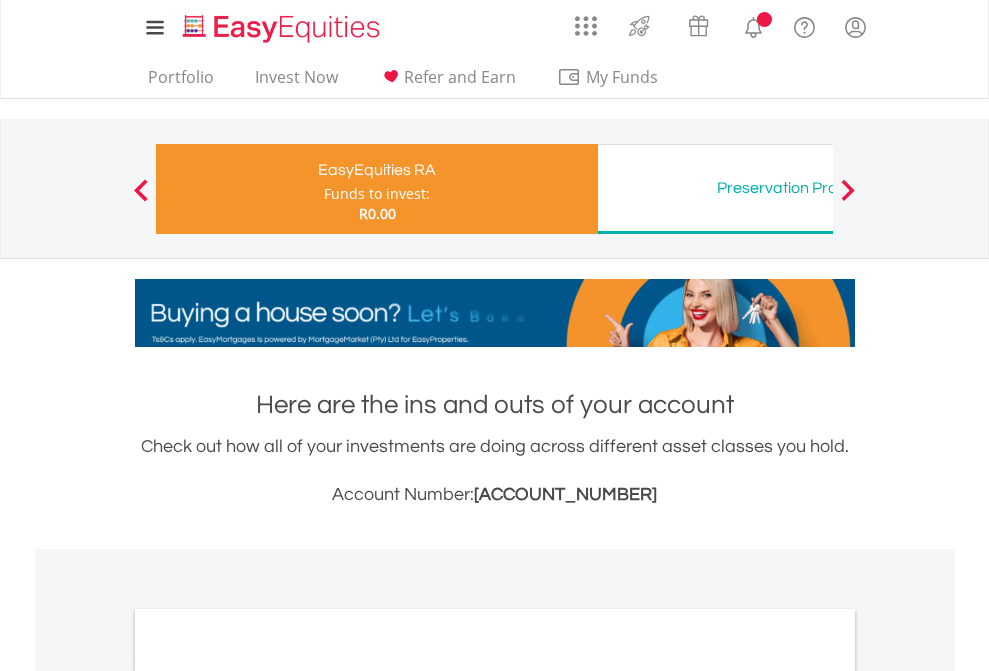 scroll, scrollTop: 0, scrollLeft: 0, axis: both 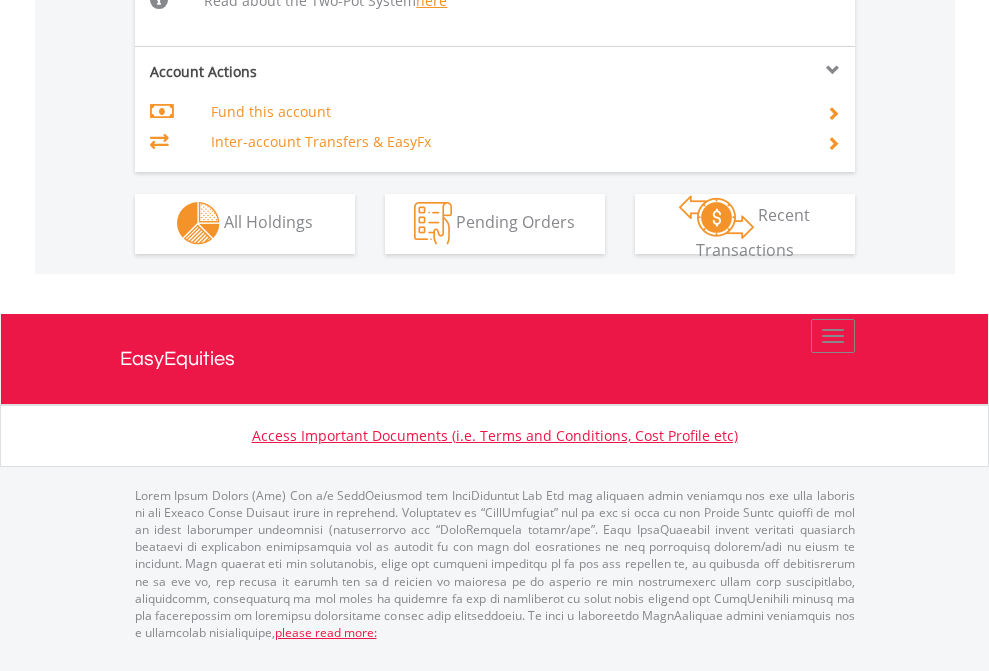click on "Investment types" at bounding box center (706, -534) 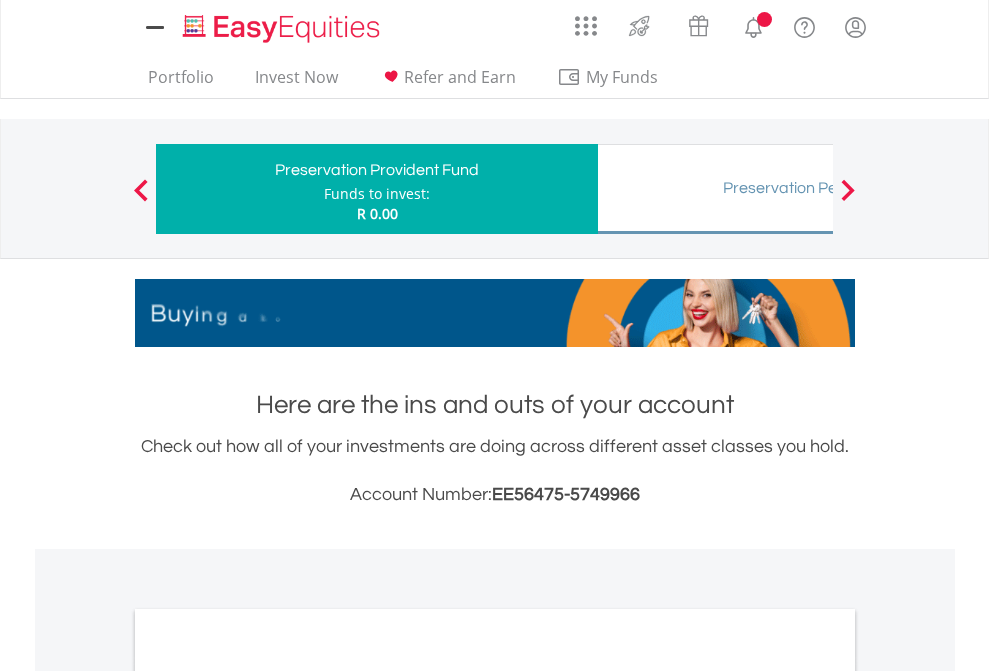 scroll, scrollTop: 0, scrollLeft: 0, axis: both 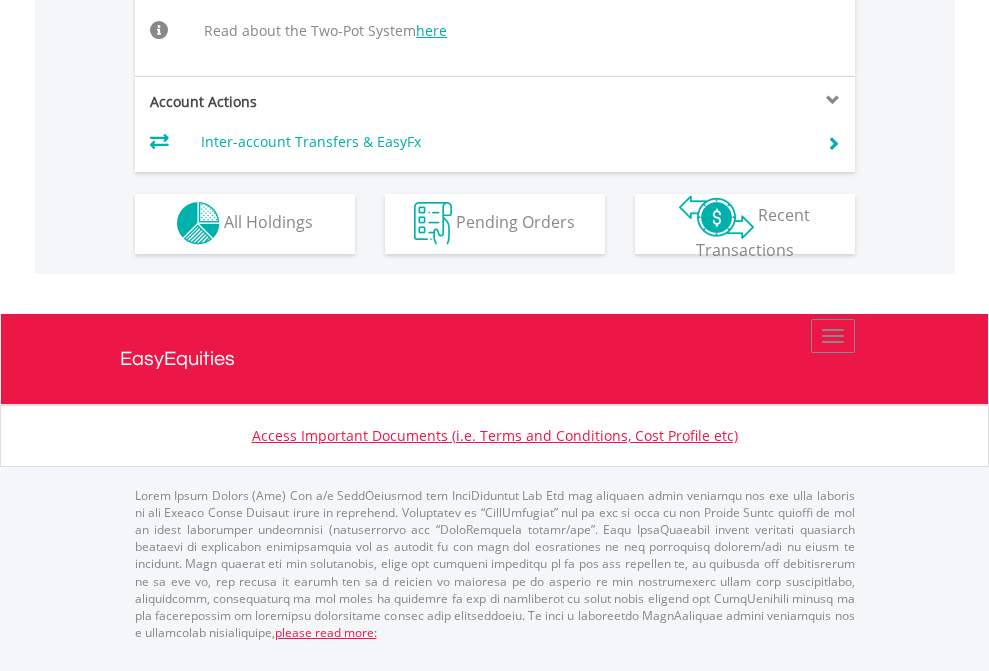 click on "Investment types" at bounding box center (706, -504) 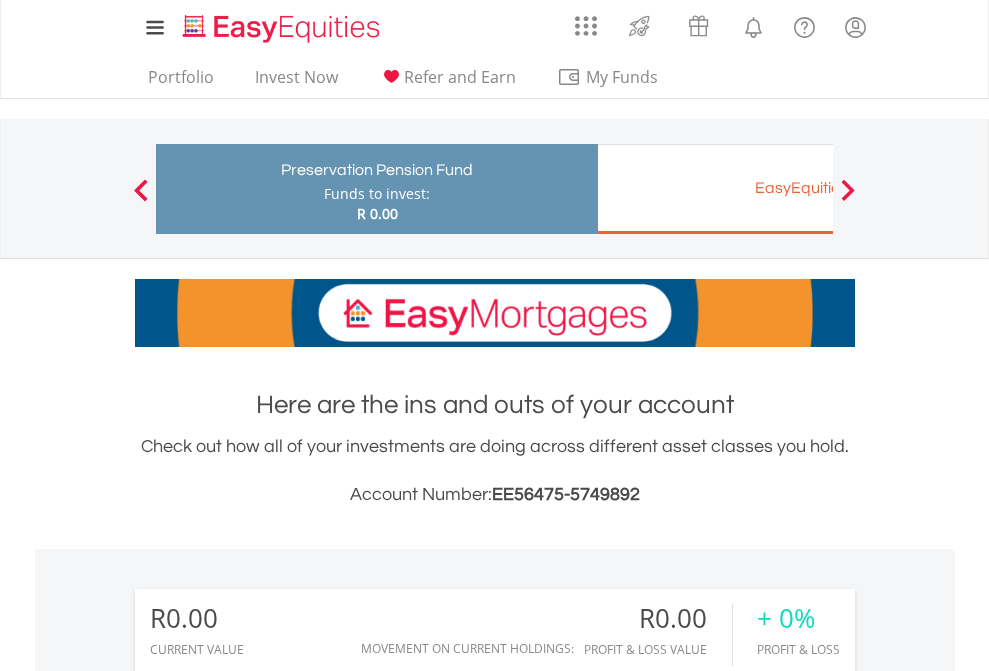 scroll, scrollTop: 1342, scrollLeft: 0, axis: vertical 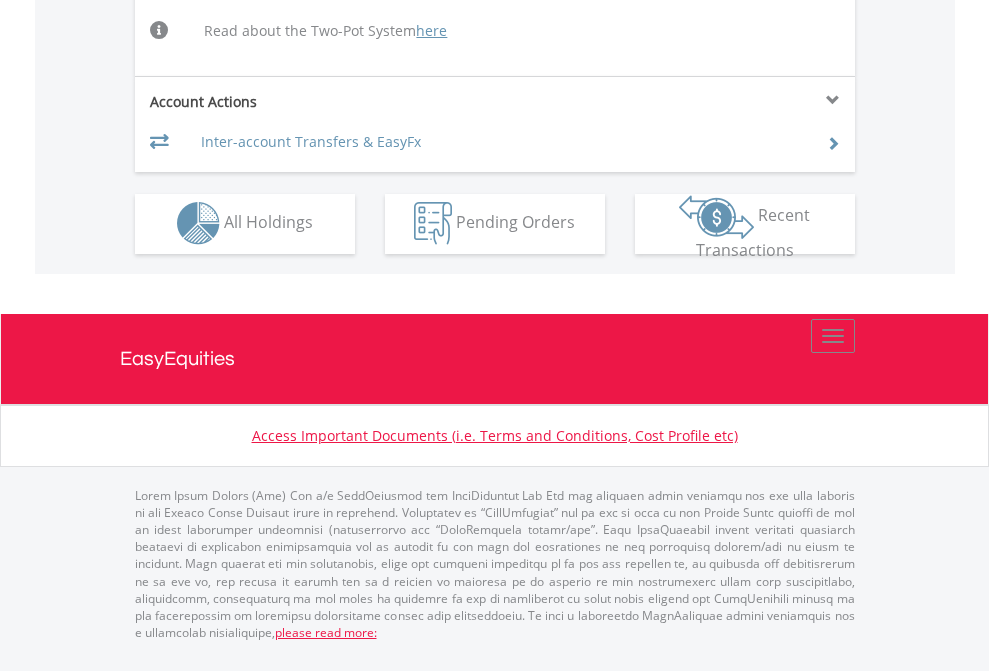 click on "Investment types" at bounding box center [706, -504] 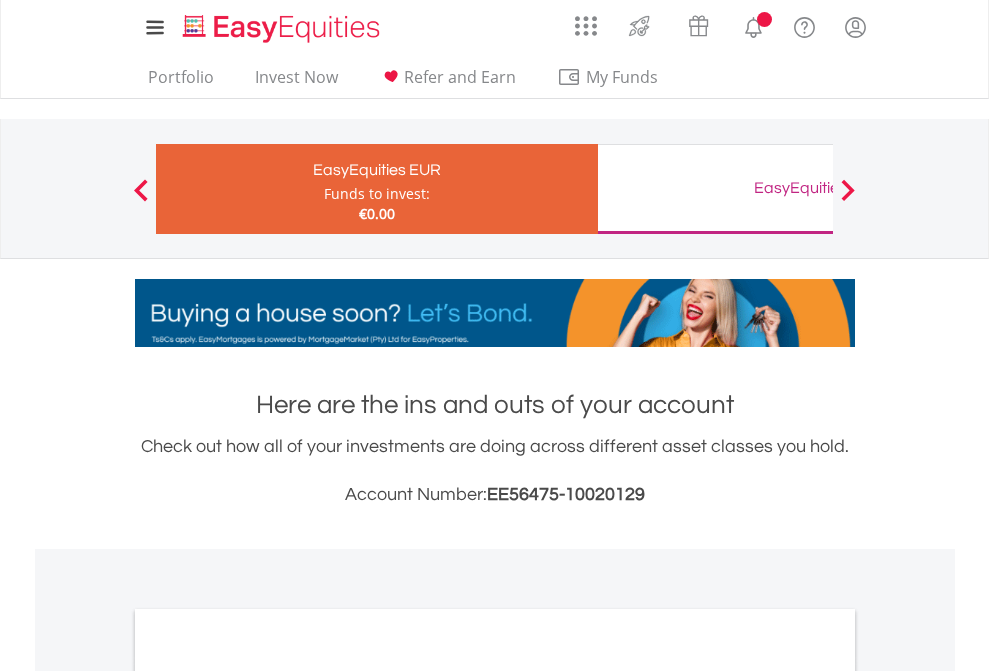 scroll, scrollTop: 0, scrollLeft: 0, axis: both 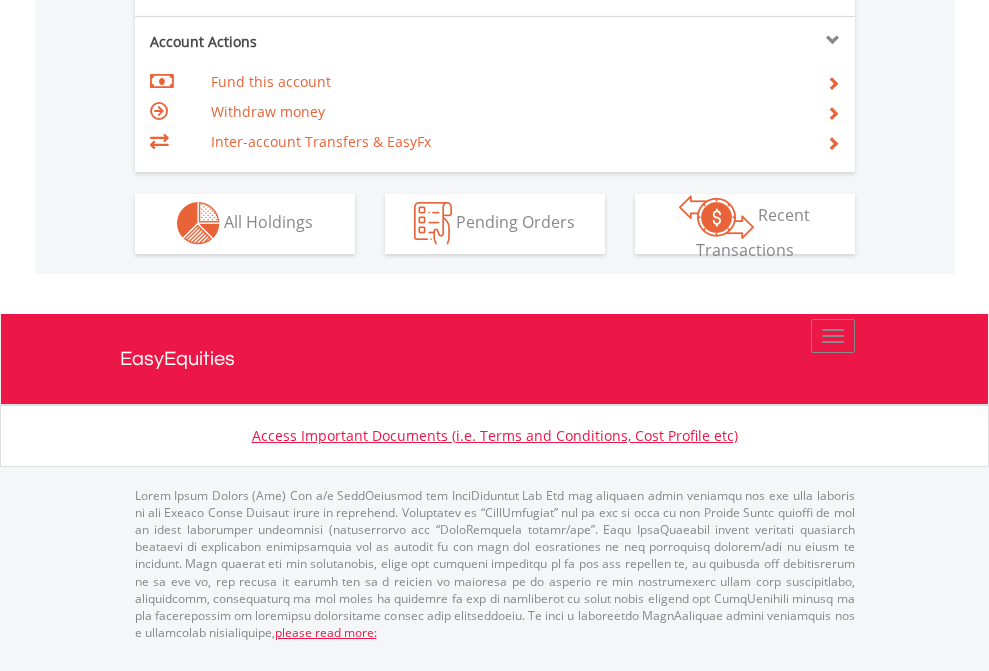 click on "Investment types" at bounding box center [706, -353] 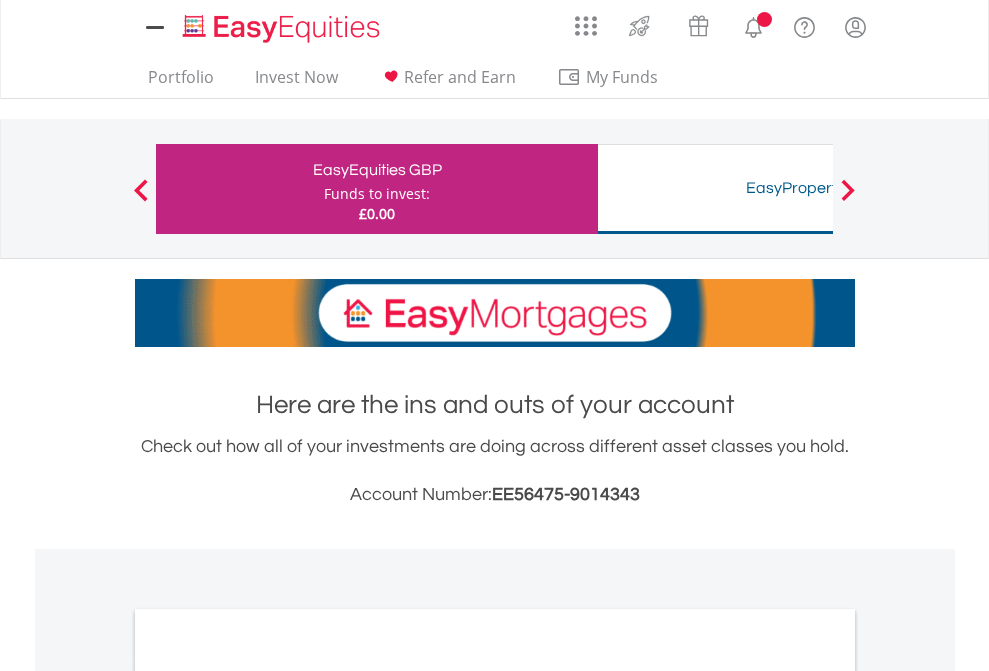 scroll, scrollTop: 0, scrollLeft: 0, axis: both 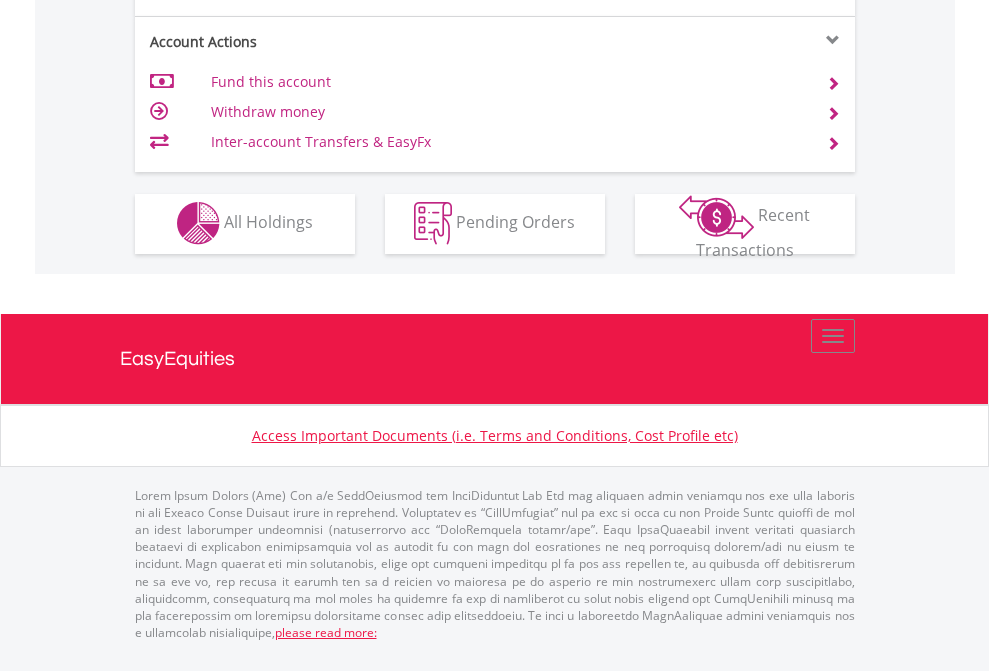 click on "Investment types" at bounding box center (706, -353) 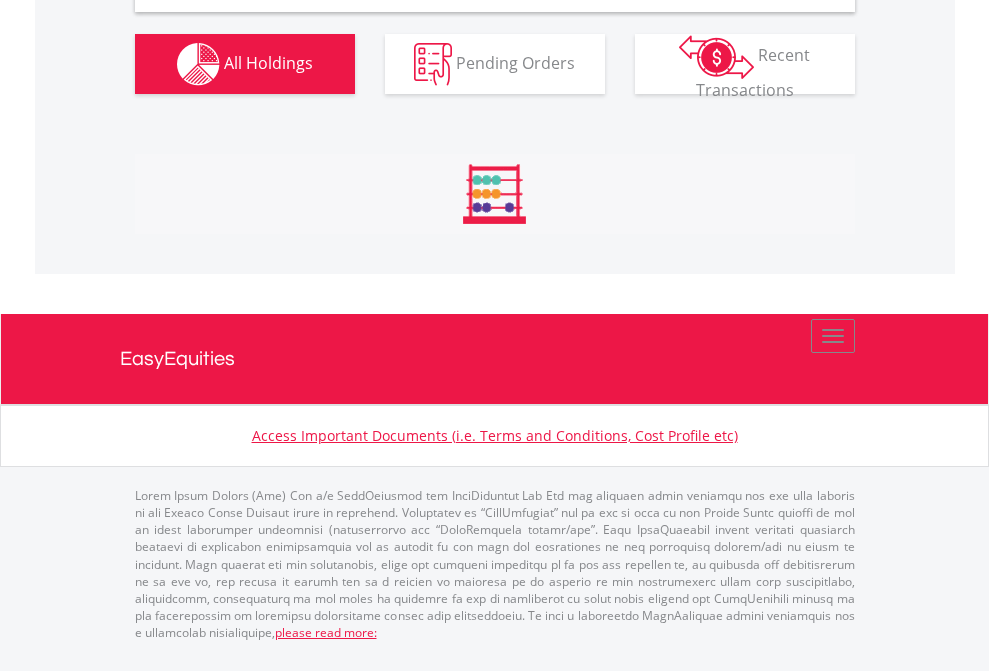 scroll, scrollTop: 1933, scrollLeft: 0, axis: vertical 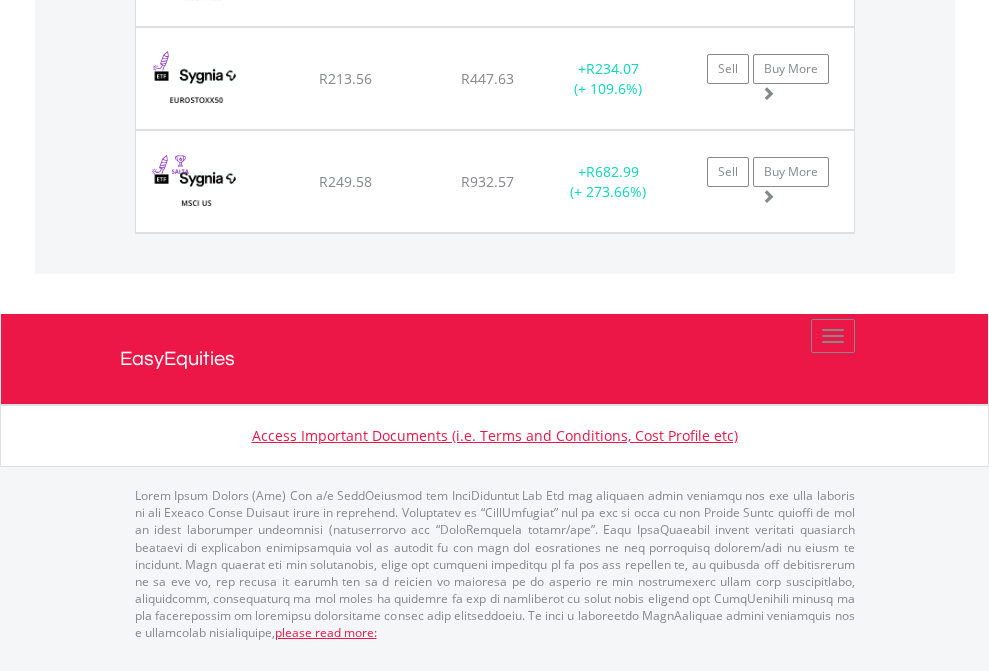 click on "TFSA" at bounding box center (818, -1586) 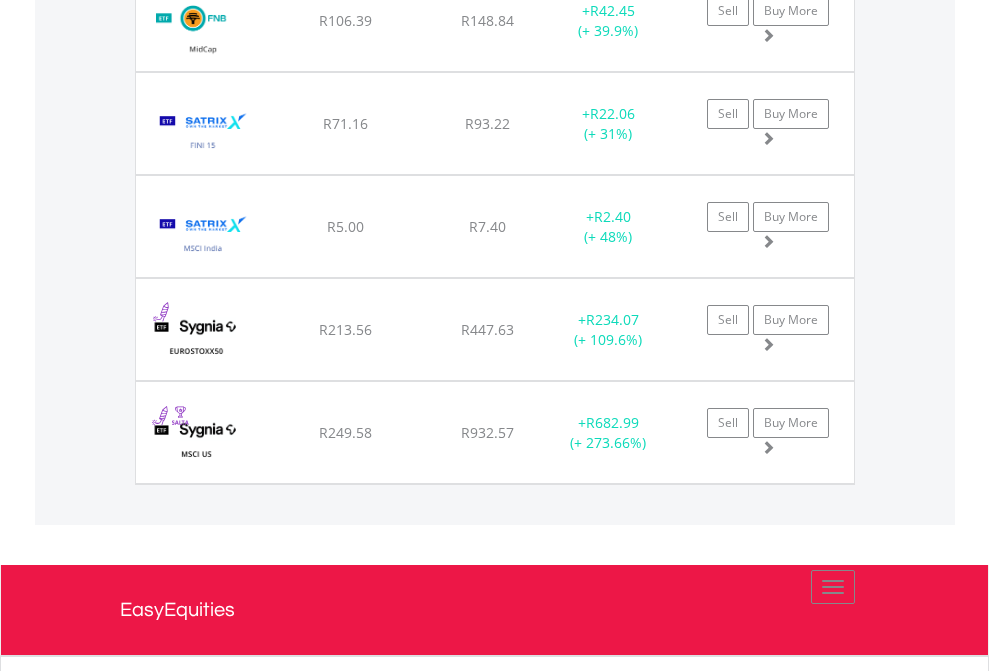 scroll, scrollTop: 144, scrollLeft: 0, axis: vertical 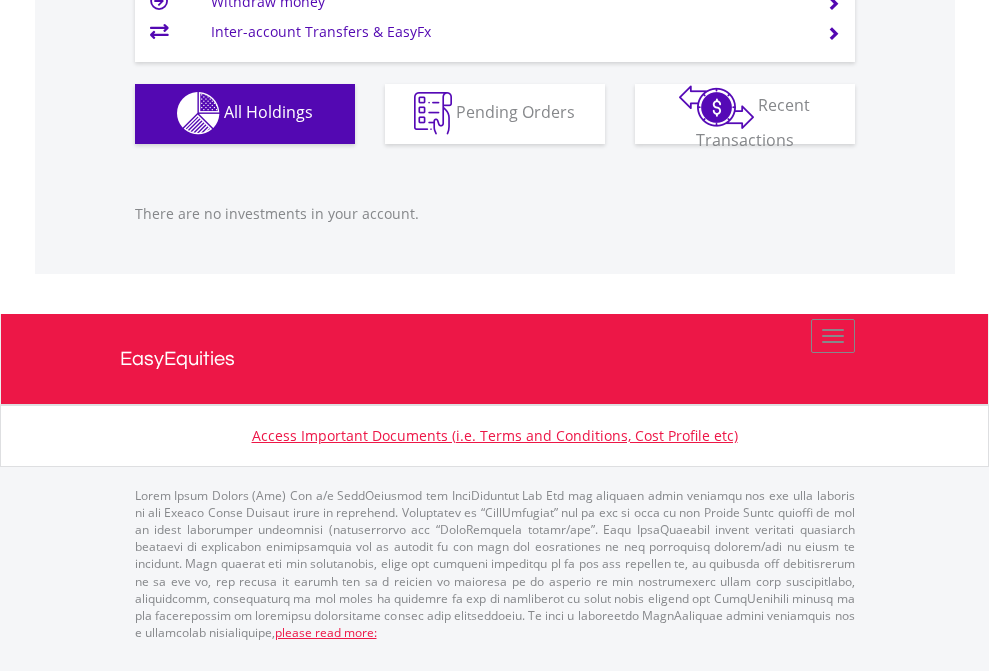 click on "EasyEquities USD" at bounding box center [818, -1142] 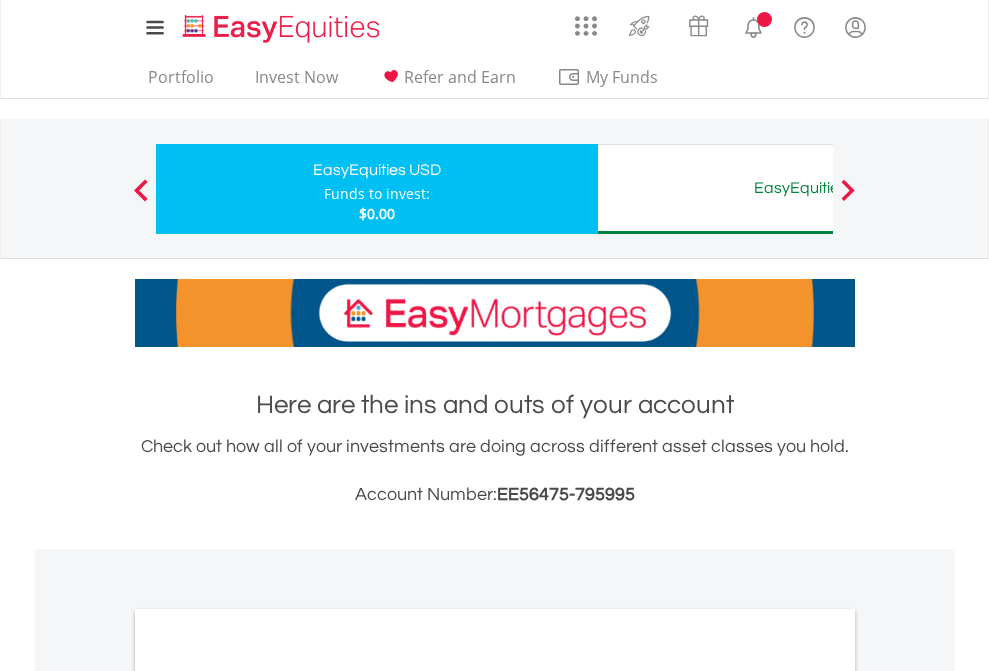 scroll, scrollTop: 1202, scrollLeft: 0, axis: vertical 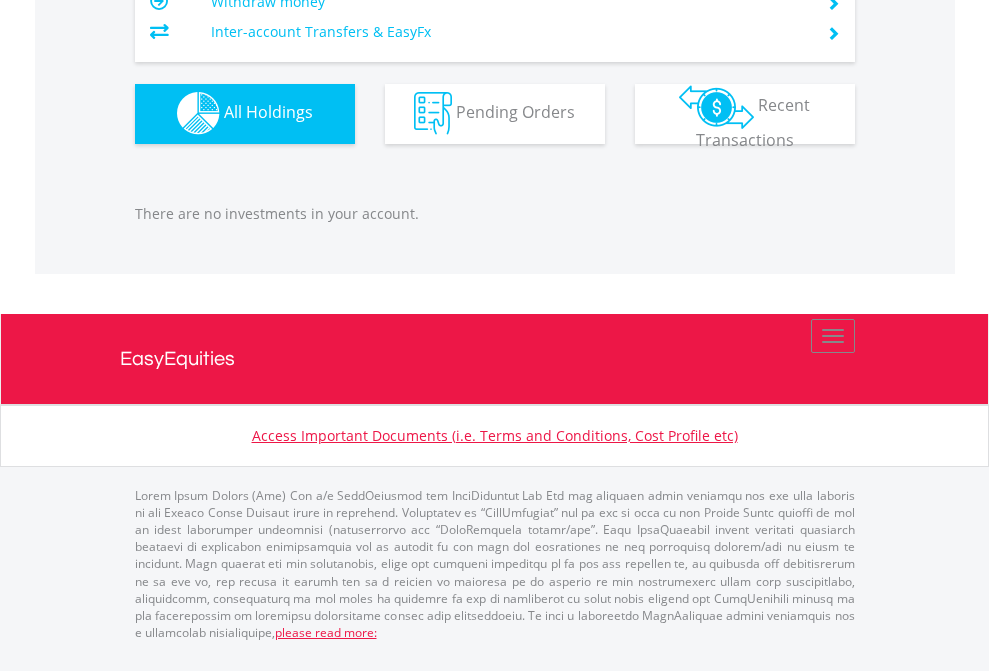 click on "EasyEquities AUD" at bounding box center (818, -1142) 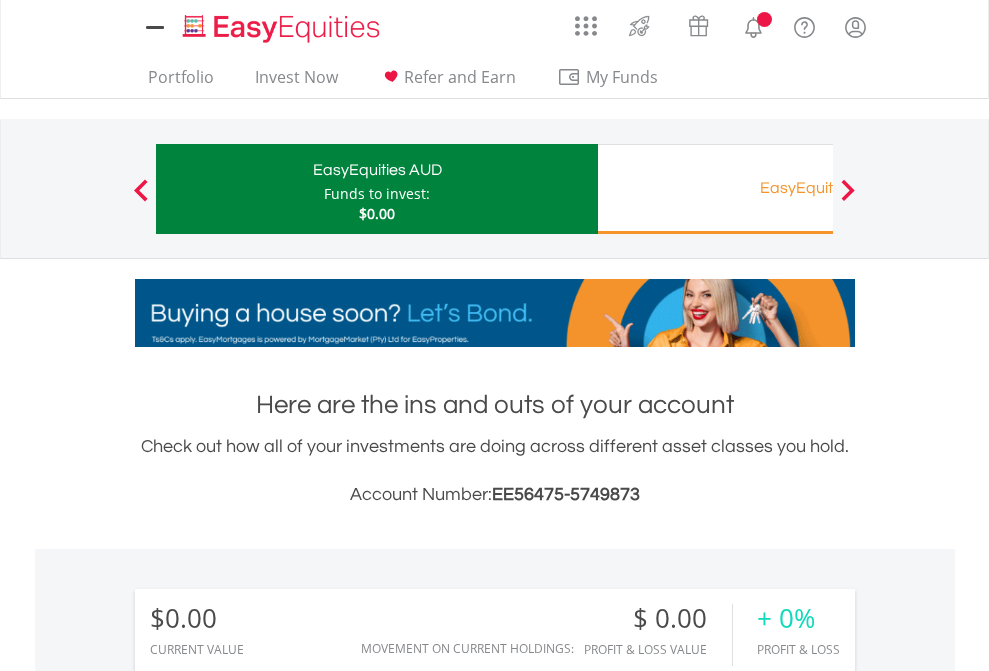 scroll, scrollTop: 1486, scrollLeft: 0, axis: vertical 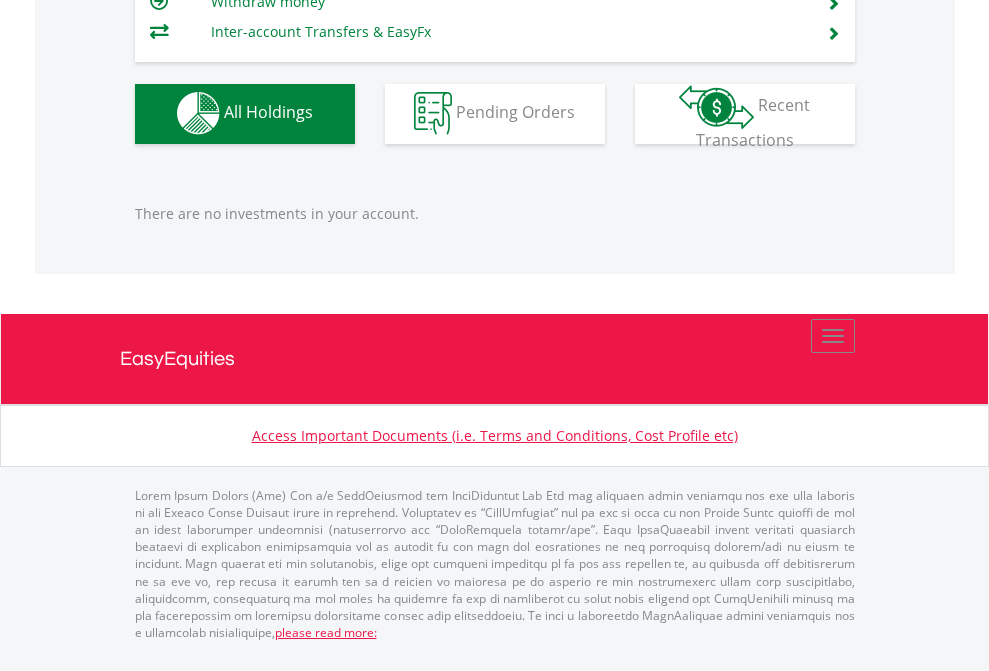click on "EasyEquities RA" at bounding box center (818, -1142) 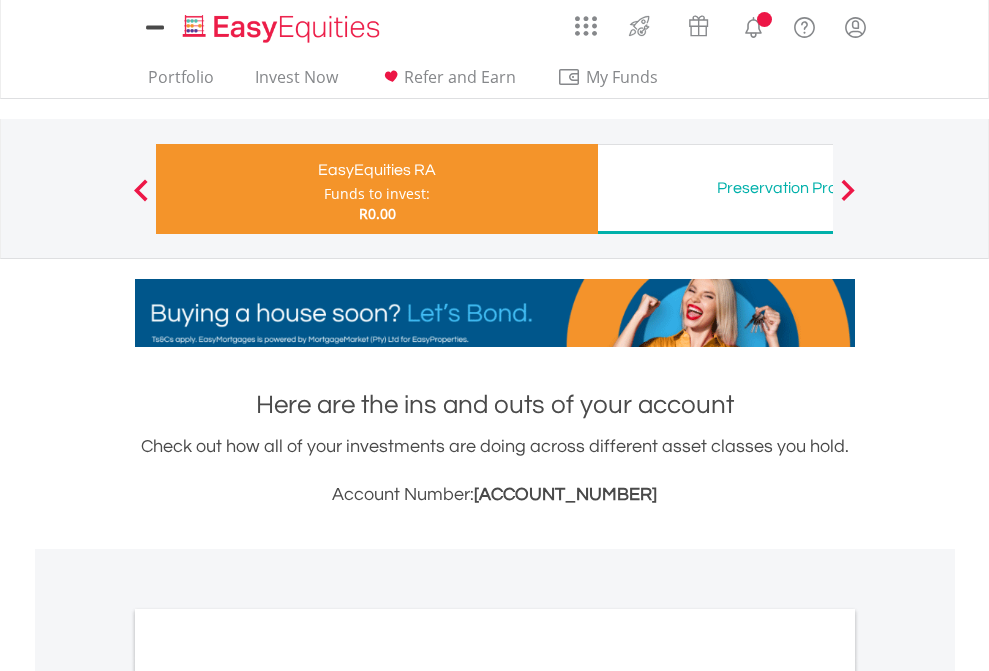 scroll, scrollTop: 0, scrollLeft: 0, axis: both 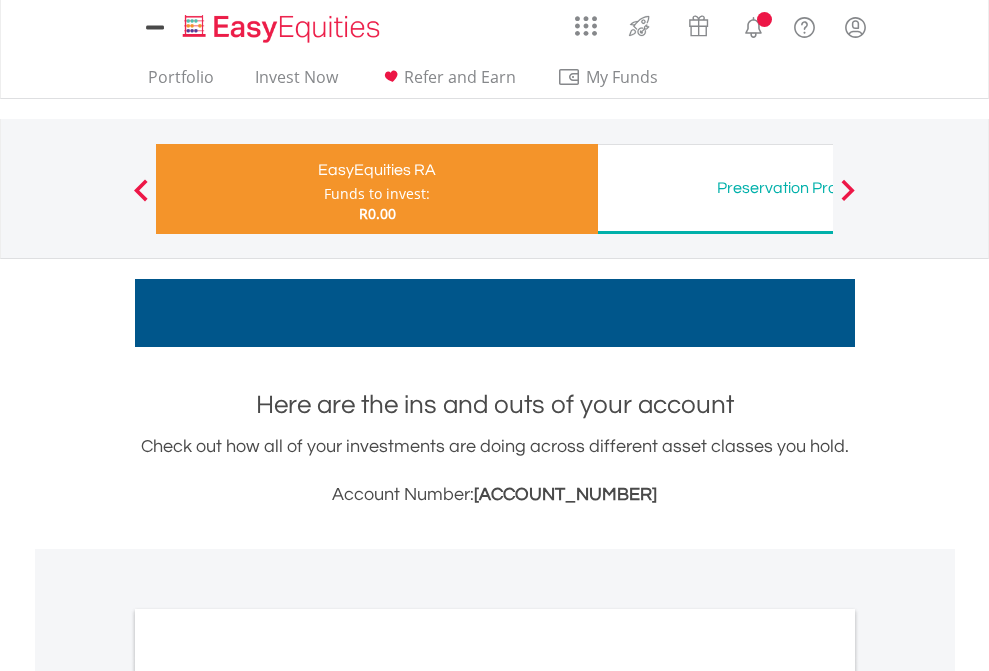 click on "All Holdings" at bounding box center (268, 1066) 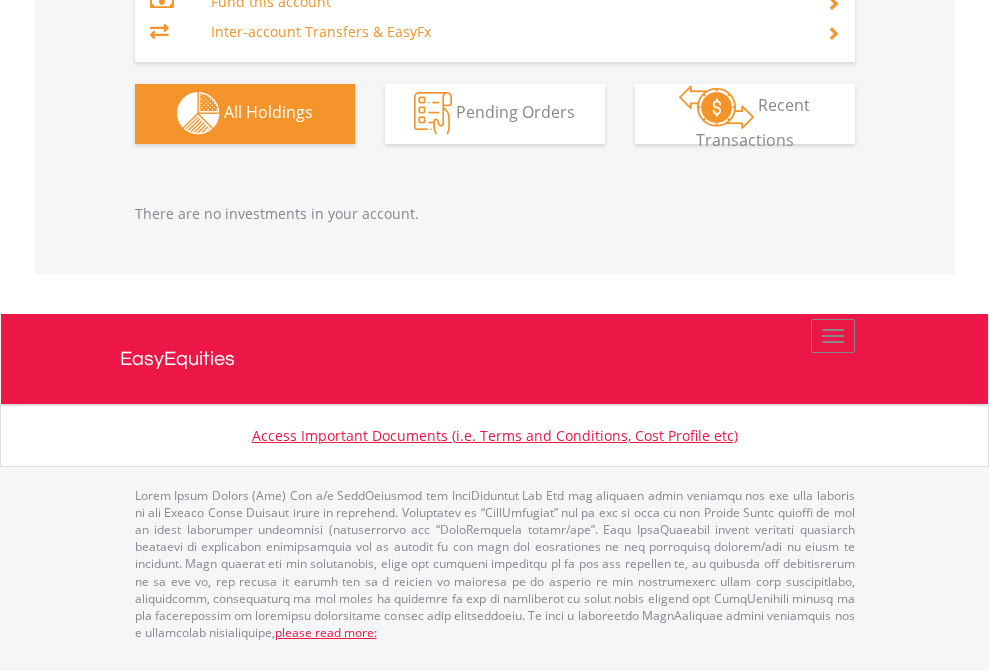 scroll, scrollTop: 2040, scrollLeft: 0, axis: vertical 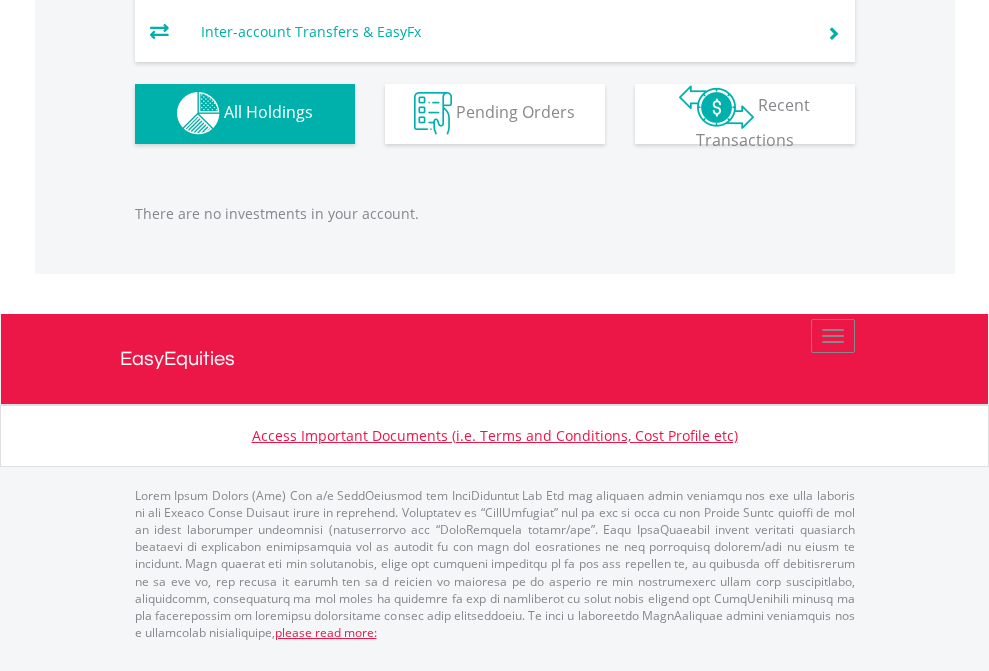 click on "Preservation Pension Fund" at bounding box center [818, -1293] 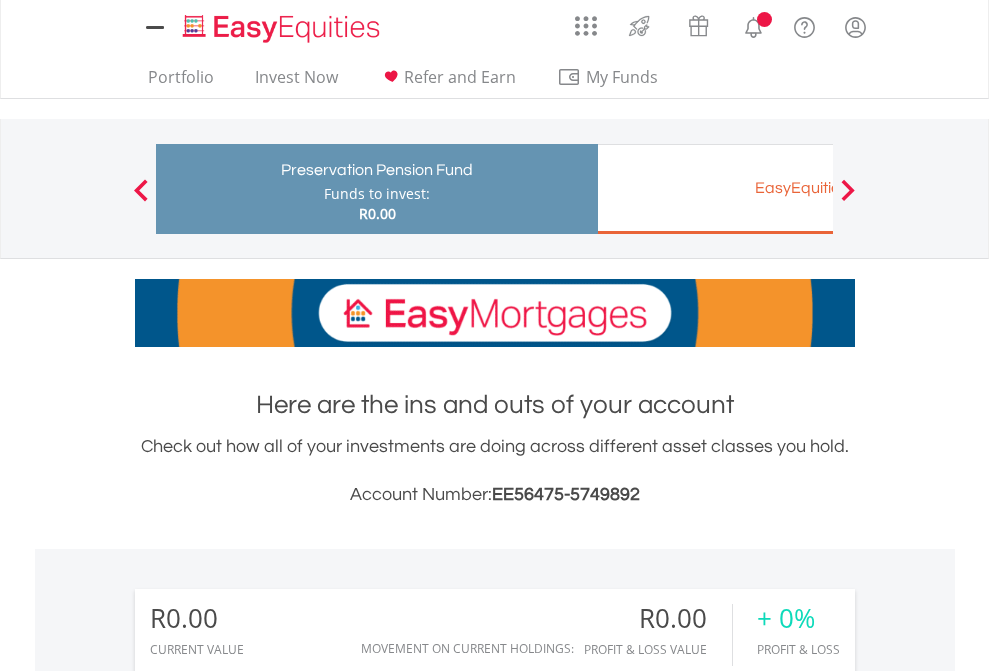 scroll, scrollTop: 0, scrollLeft: 0, axis: both 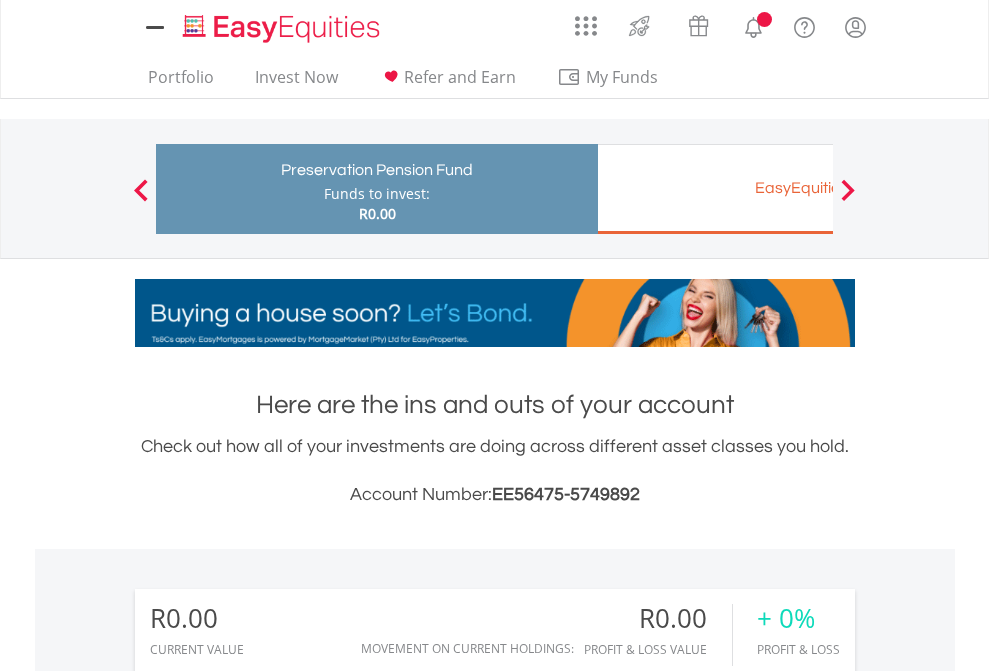 click on "All Holdings" at bounding box center (268, 1382) 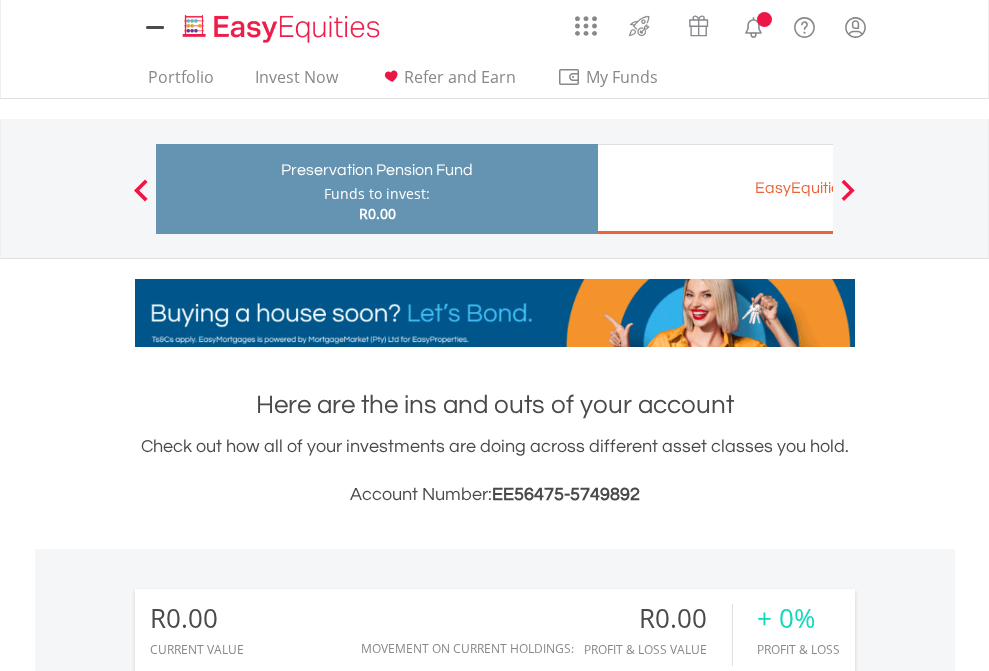 scroll, scrollTop: 1486, scrollLeft: 0, axis: vertical 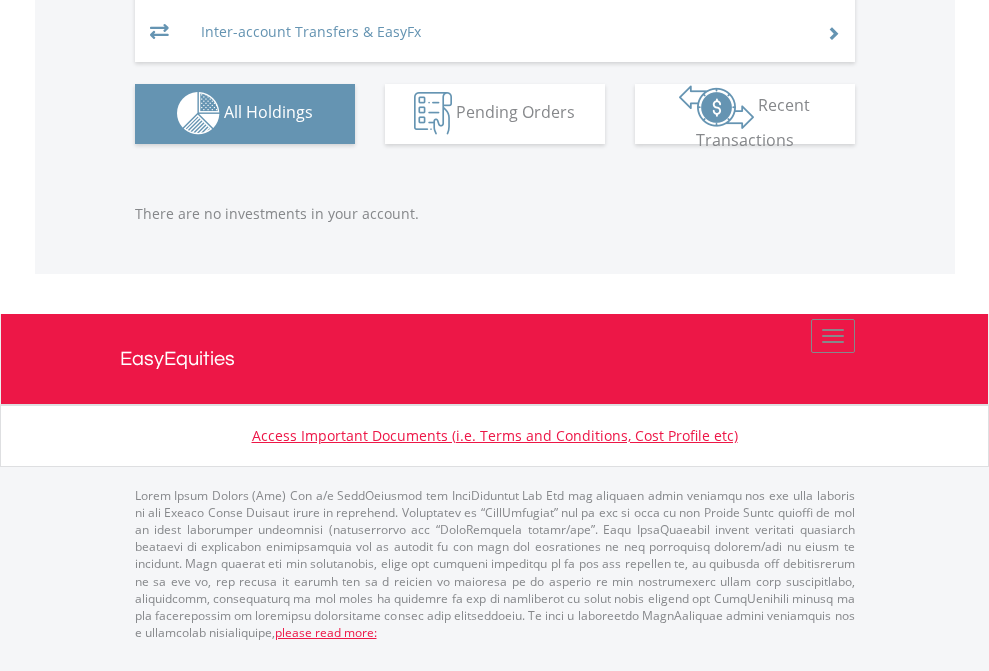 click on "EasyEquities EUR" at bounding box center [818, -1293] 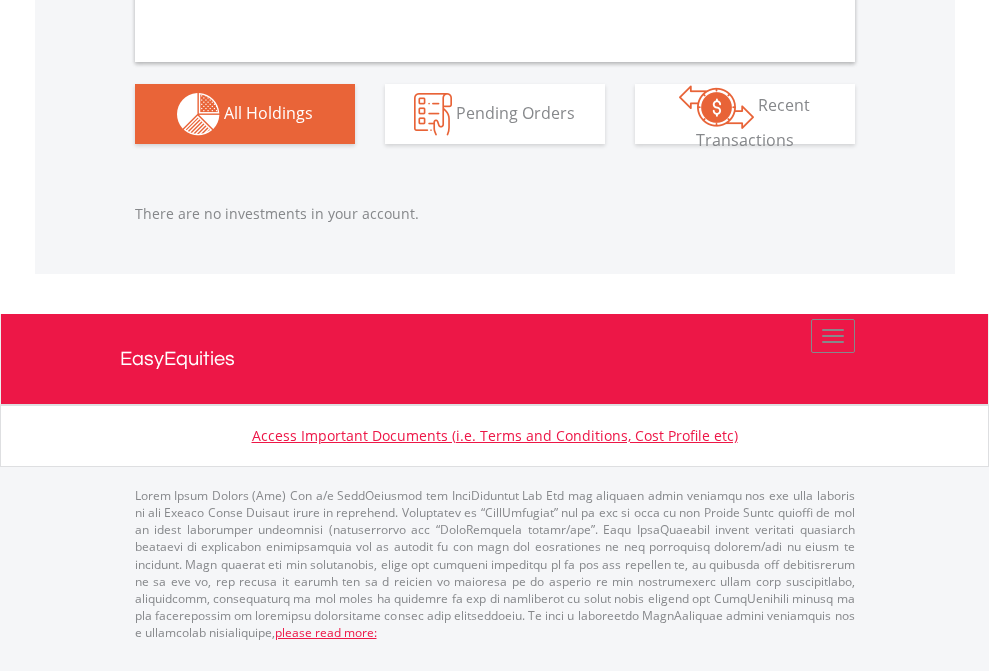 scroll, scrollTop: 1980, scrollLeft: 0, axis: vertical 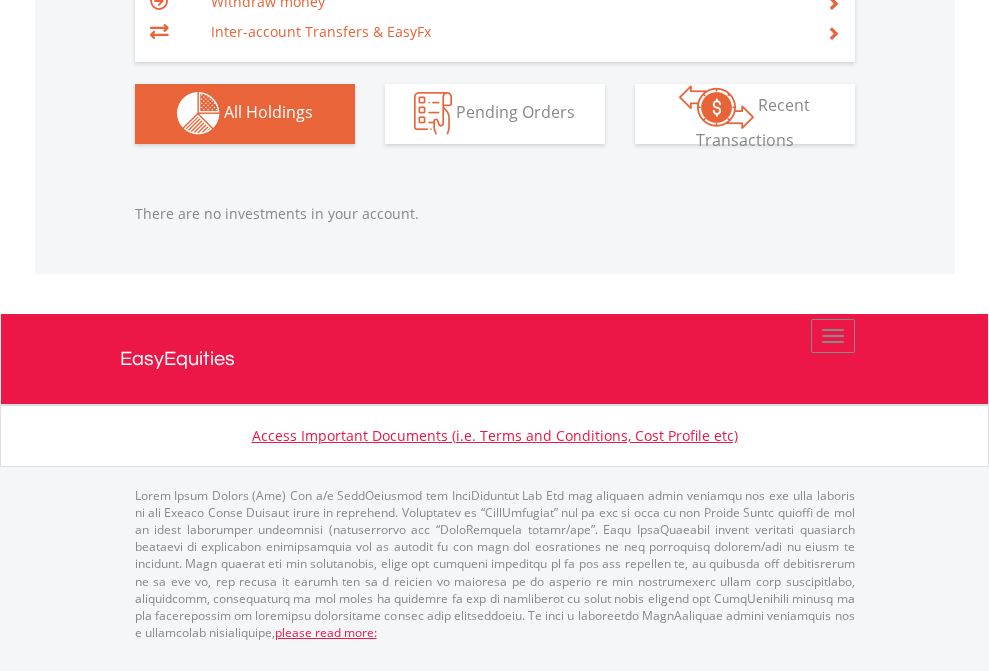 click on "EasyEquities GBP" at bounding box center (818, -1142) 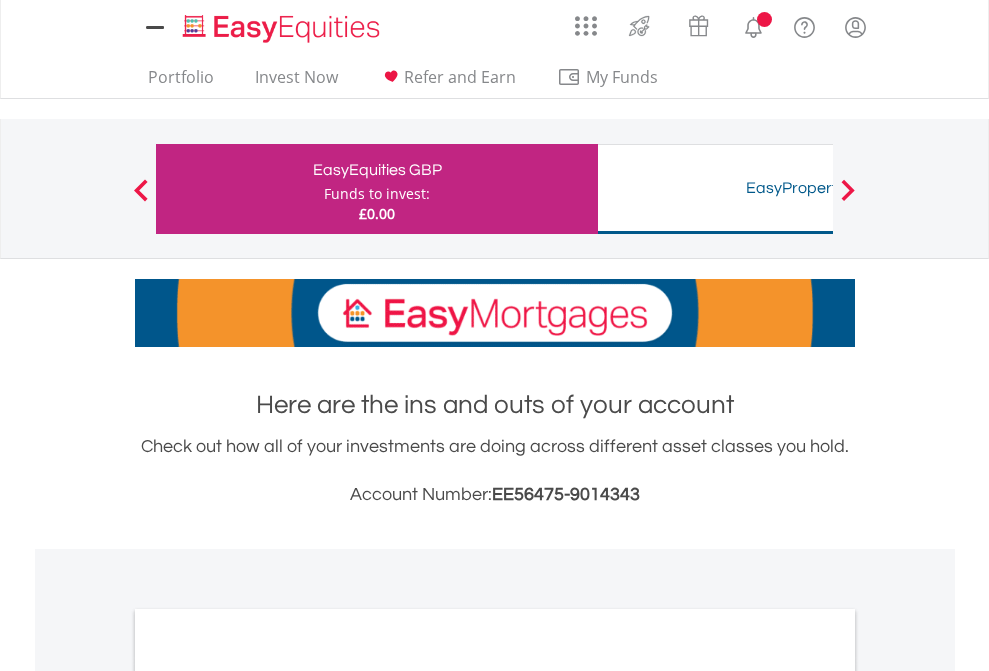scroll, scrollTop: 1202, scrollLeft: 0, axis: vertical 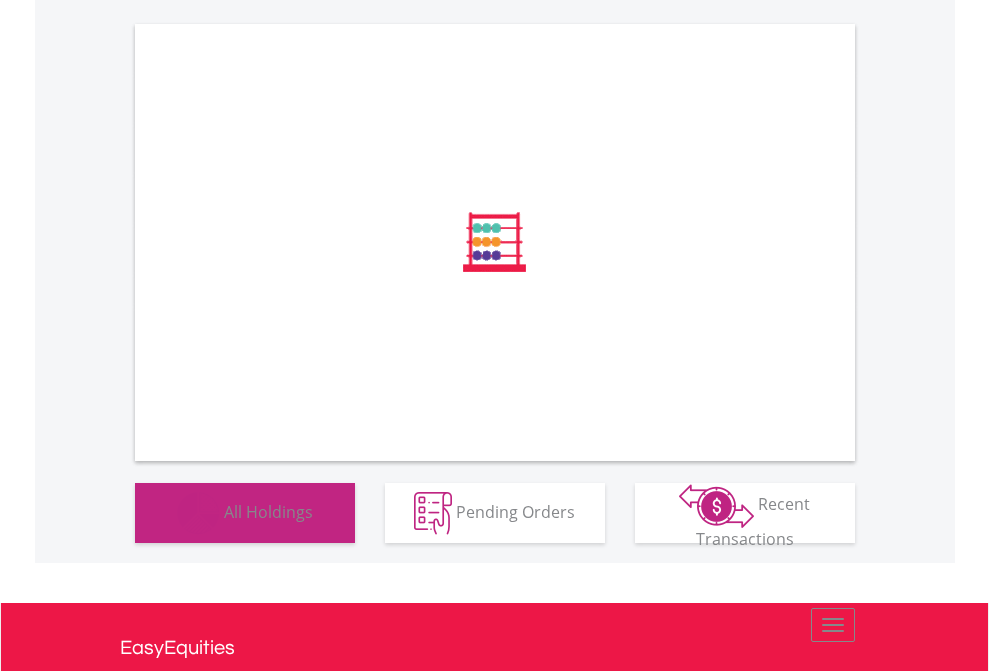 click on "All Holdings" at bounding box center (268, 511) 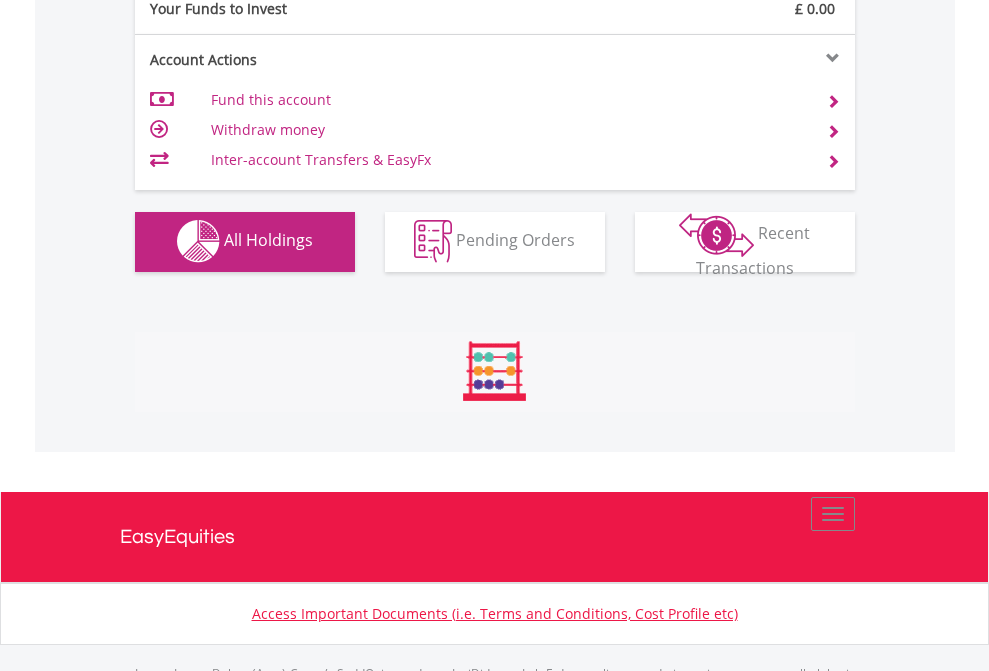 scroll, scrollTop: 999808, scrollLeft: 999687, axis: both 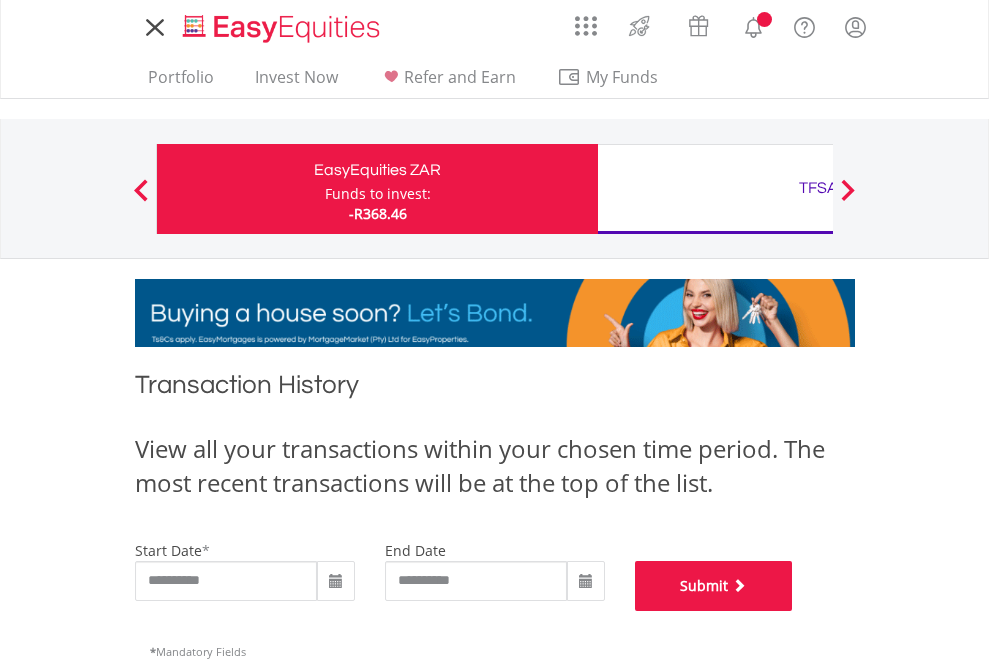 click on "Submit" at bounding box center (714, 586) 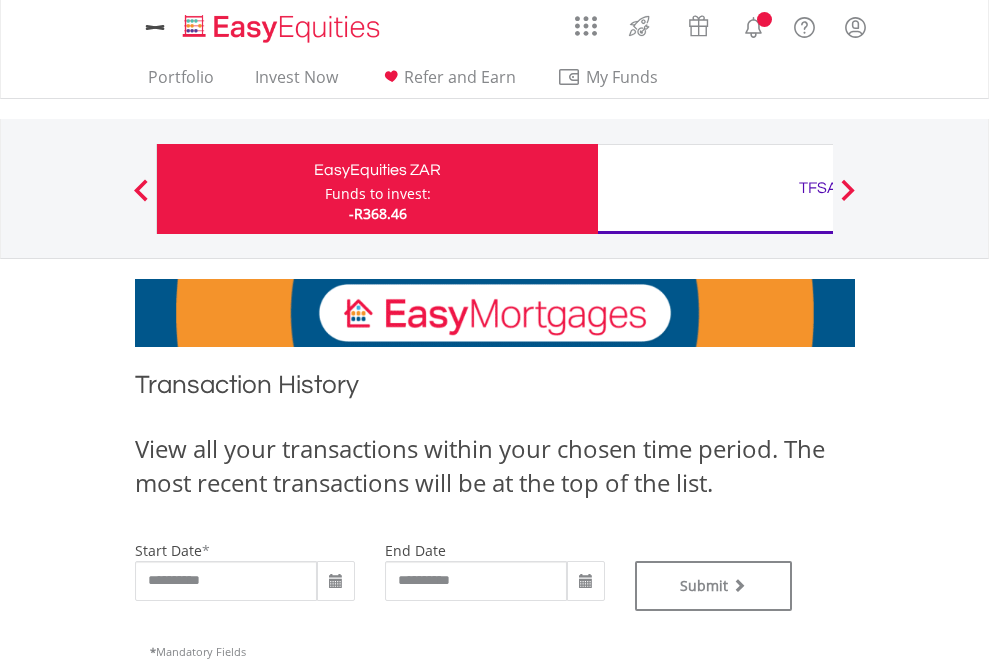 scroll, scrollTop: 0, scrollLeft: 0, axis: both 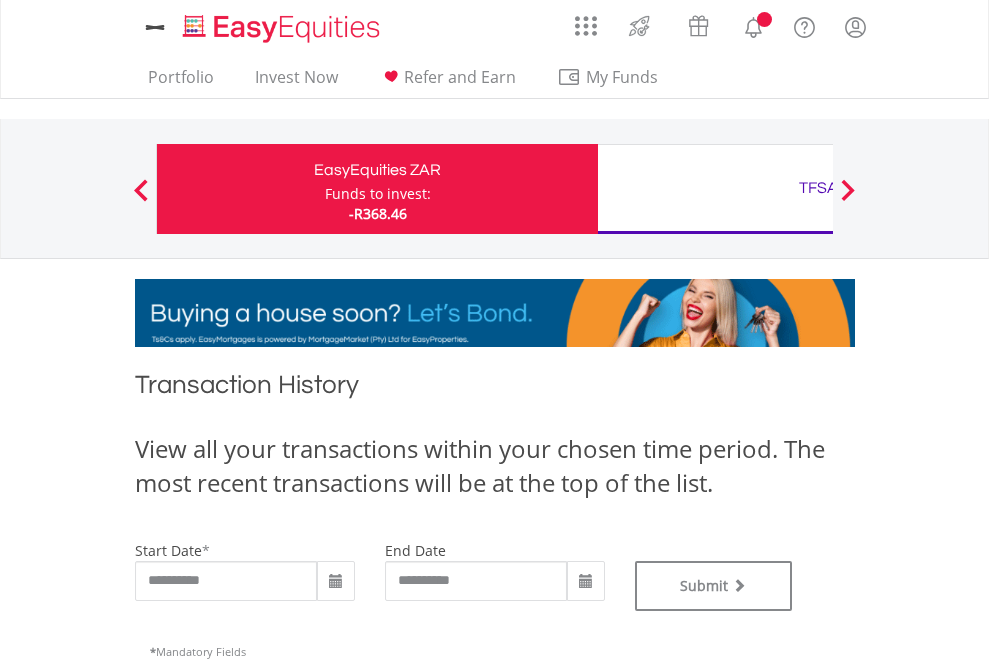 click on "TFSA" at bounding box center (818, 188) 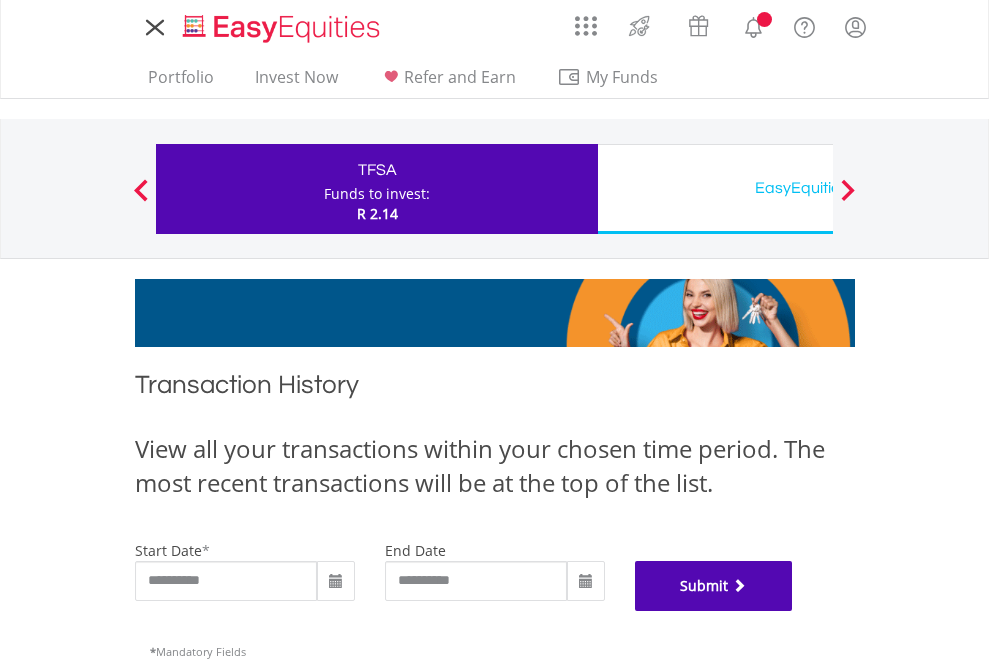 click on "Submit" at bounding box center [714, 586] 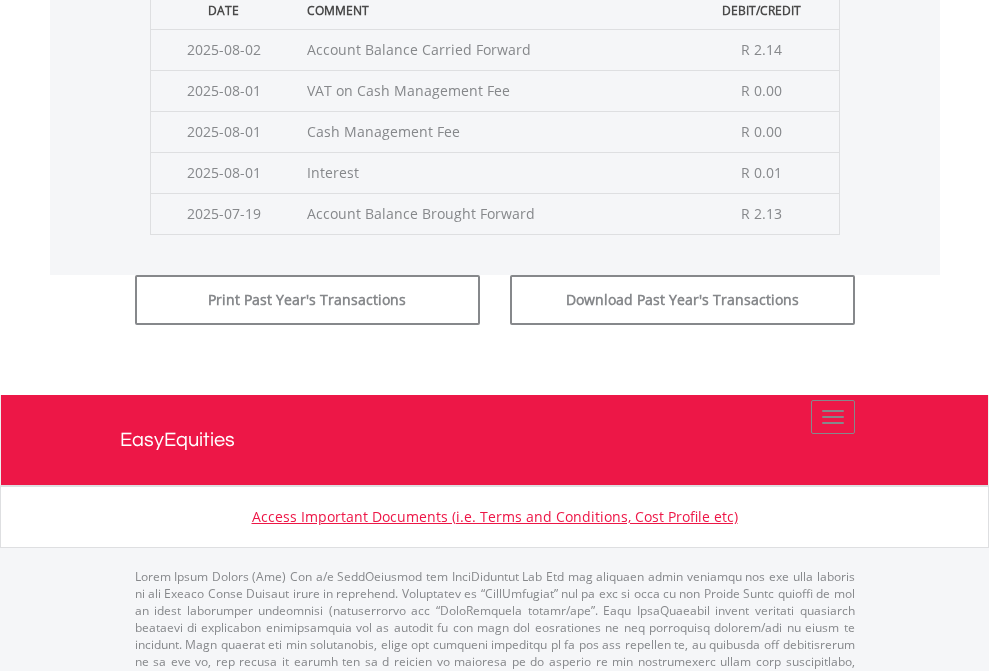 scroll, scrollTop: 811, scrollLeft: 0, axis: vertical 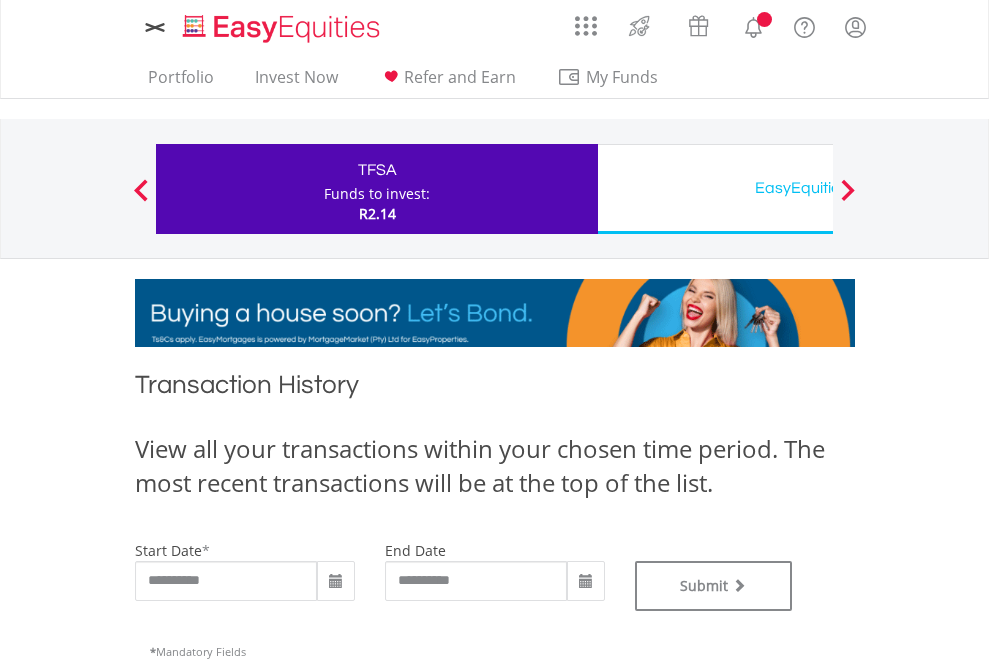 click on "EasyEquities USD" at bounding box center [818, 188] 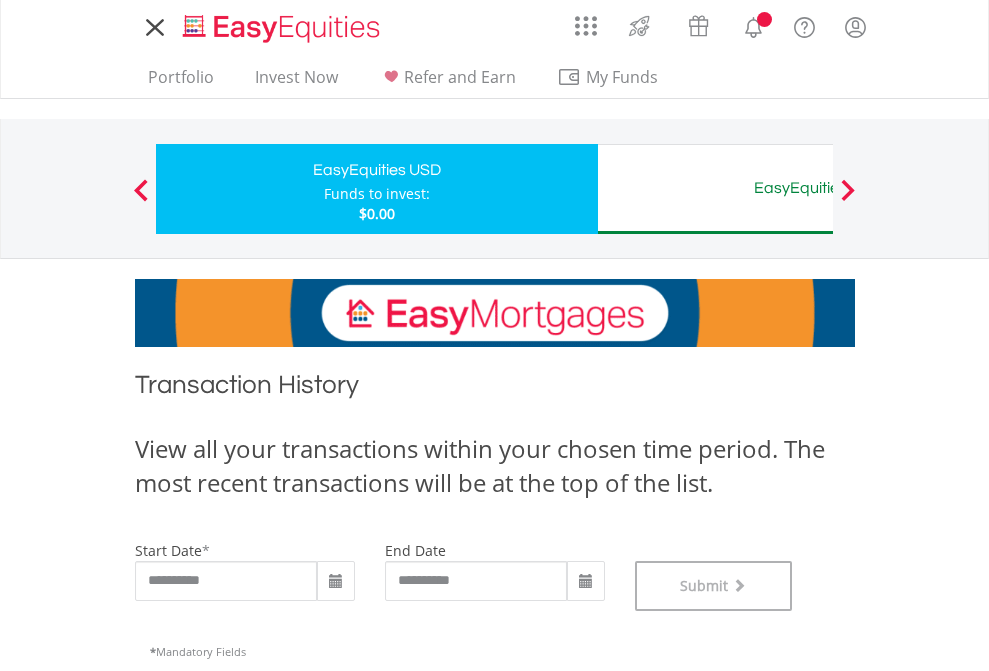 scroll, scrollTop: 811, scrollLeft: 0, axis: vertical 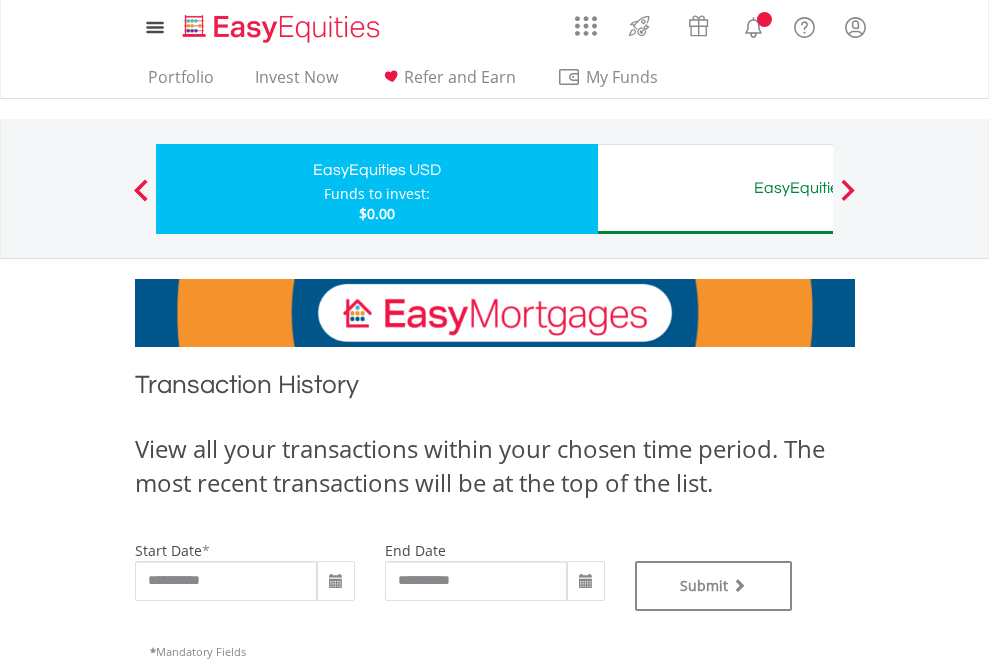 click on "EasyEquities AUD" at bounding box center (818, 188) 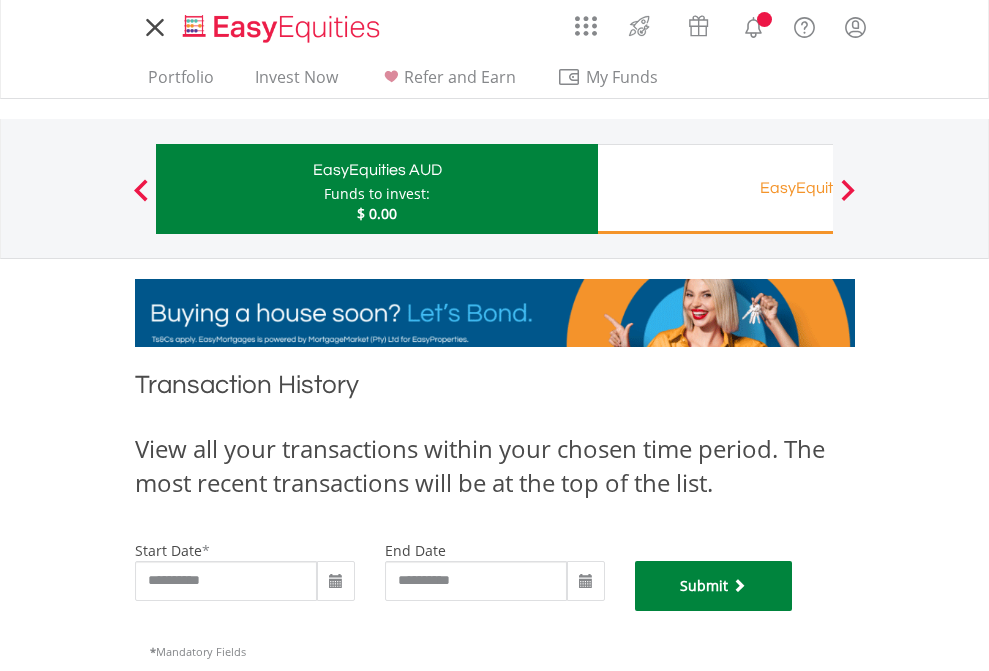 click on "Submit" at bounding box center (714, 586) 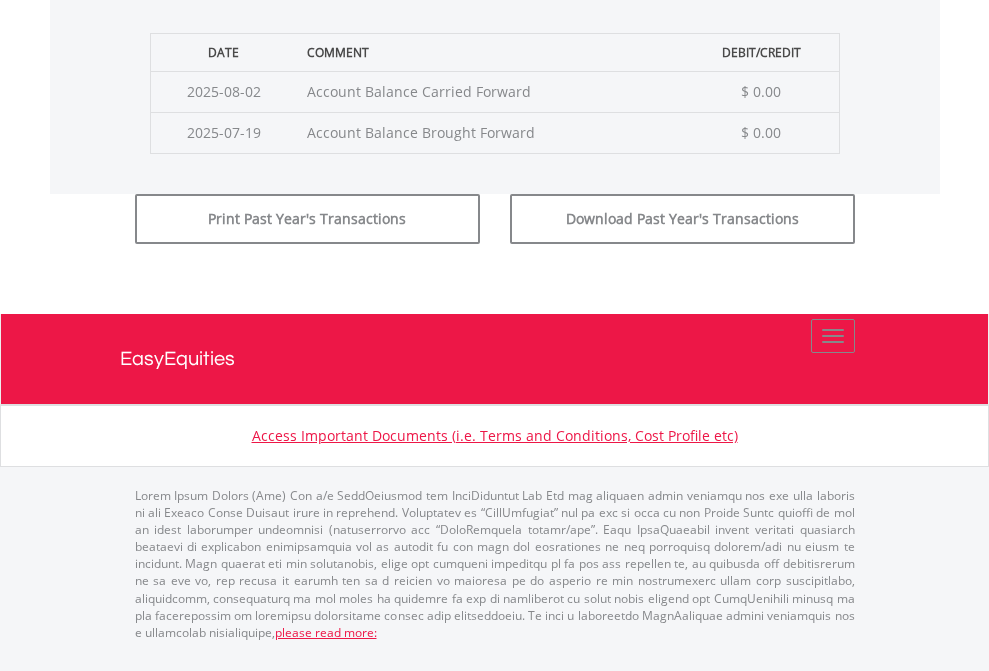 scroll, scrollTop: 811, scrollLeft: 0, axis: vertical 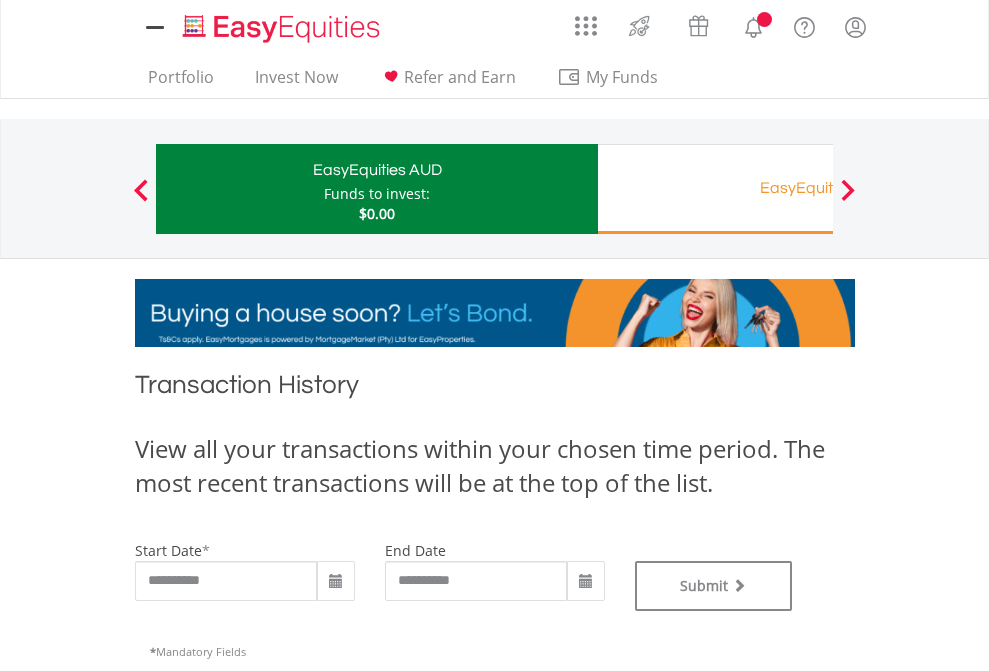 click on "EasyEquities RA" at bounding box center [818, 188] 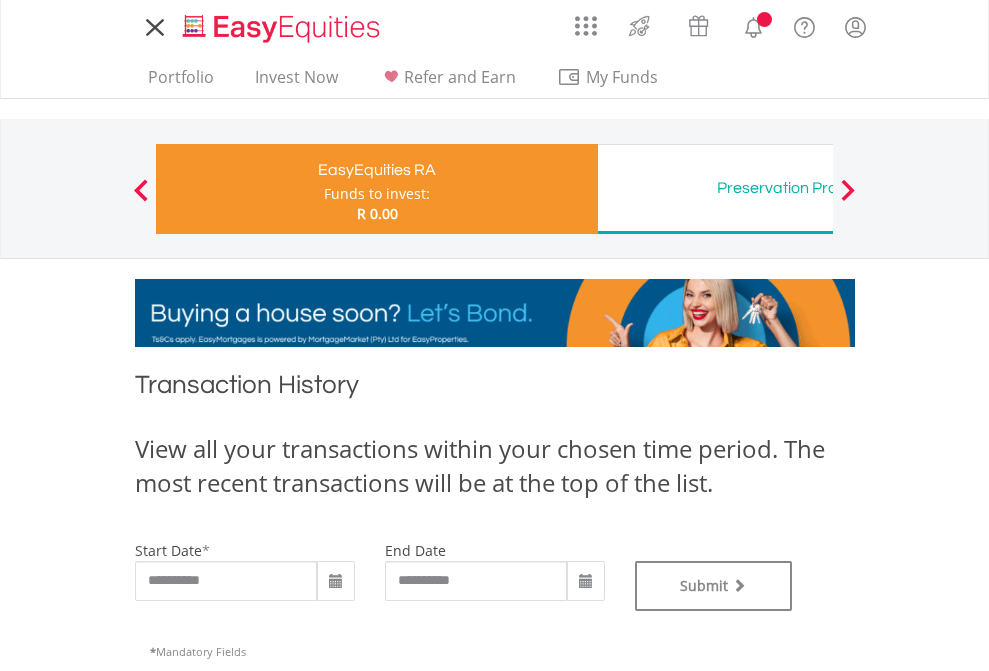scroll, scrollTop: 0, scrollLeft: 0, axis: both 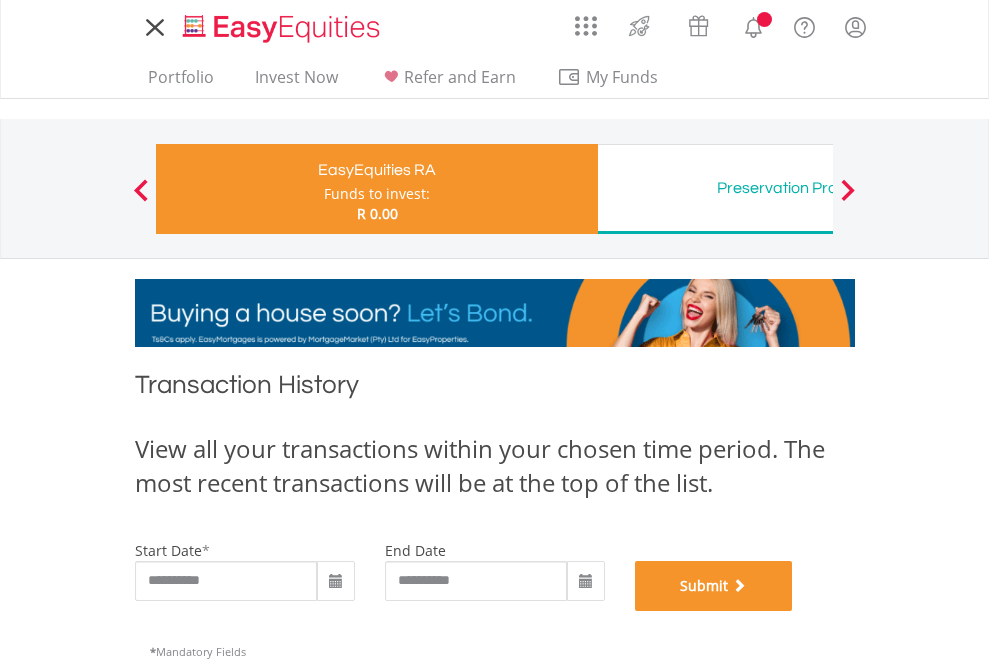 click on "Submit" at bounding box center [714, 586] 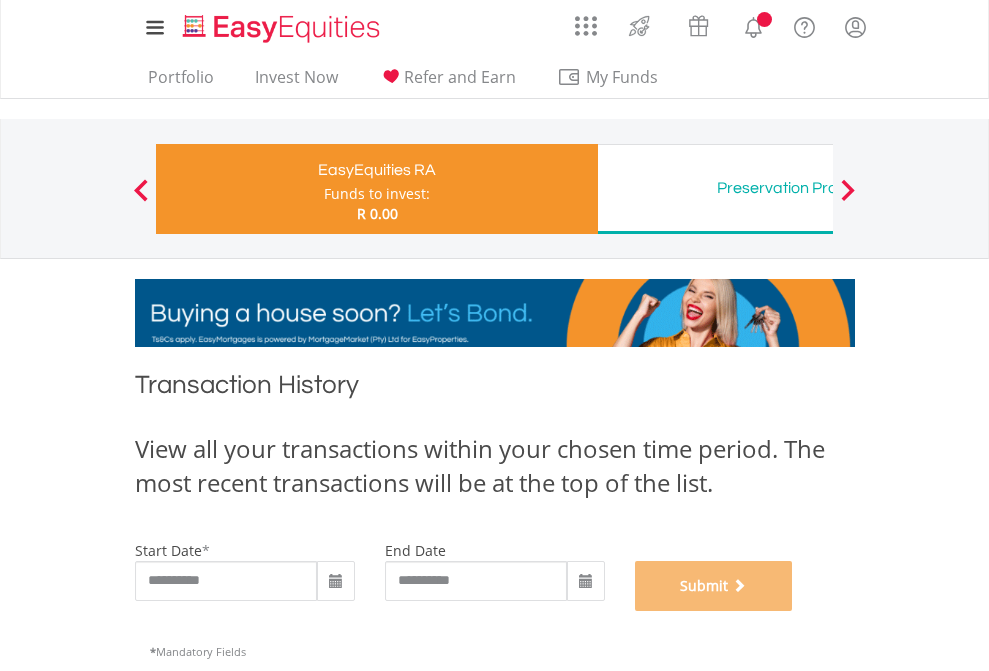 scroll, scrollTop: 811, scrollLeft: 0, axis: vertical 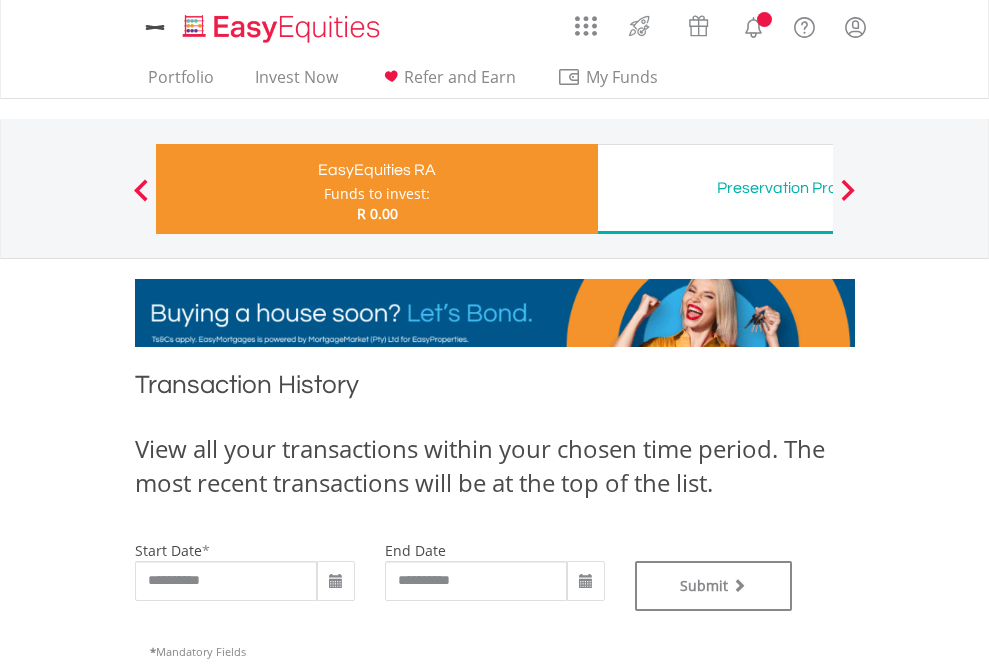 click on "Preservation Provident Fund" at bounding box center (818, 188) 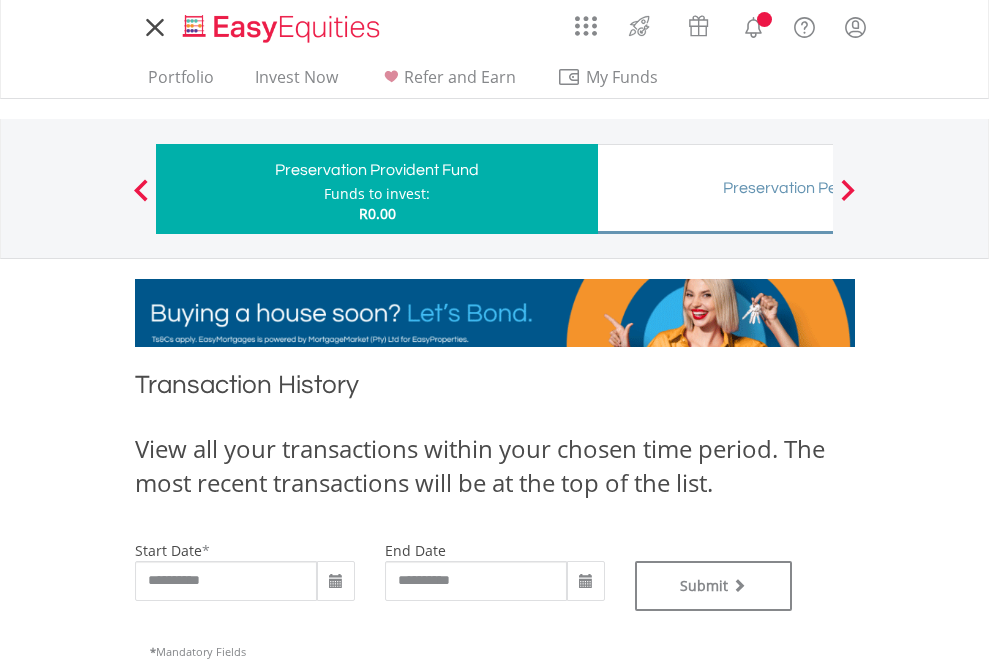 scroll, scrollTop: 0, scrollLeft: 0, axis: both 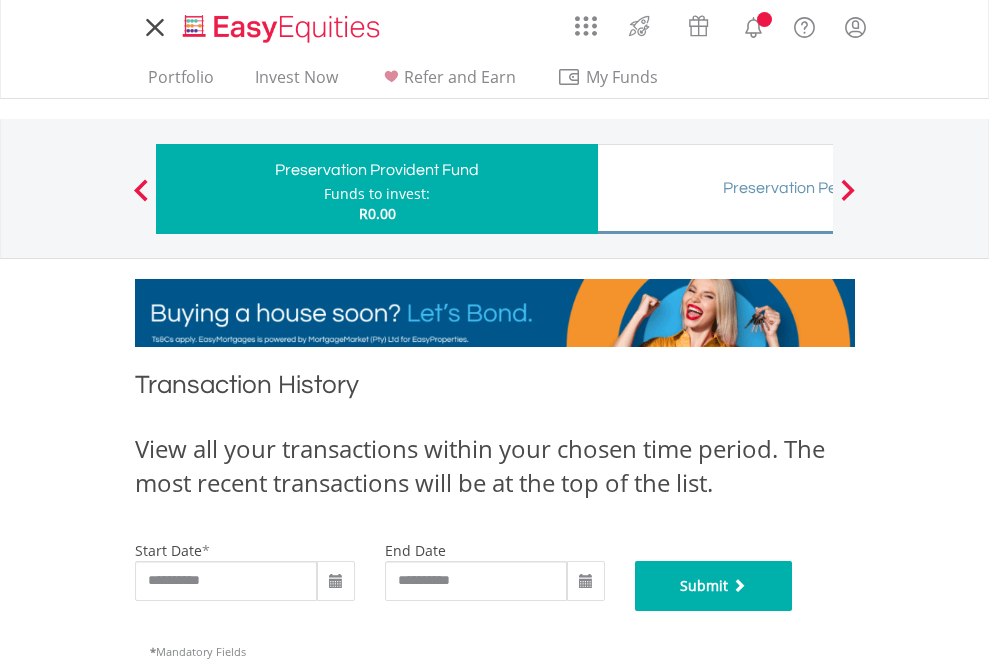 click on "Submit" at bounding box center (714, 586) 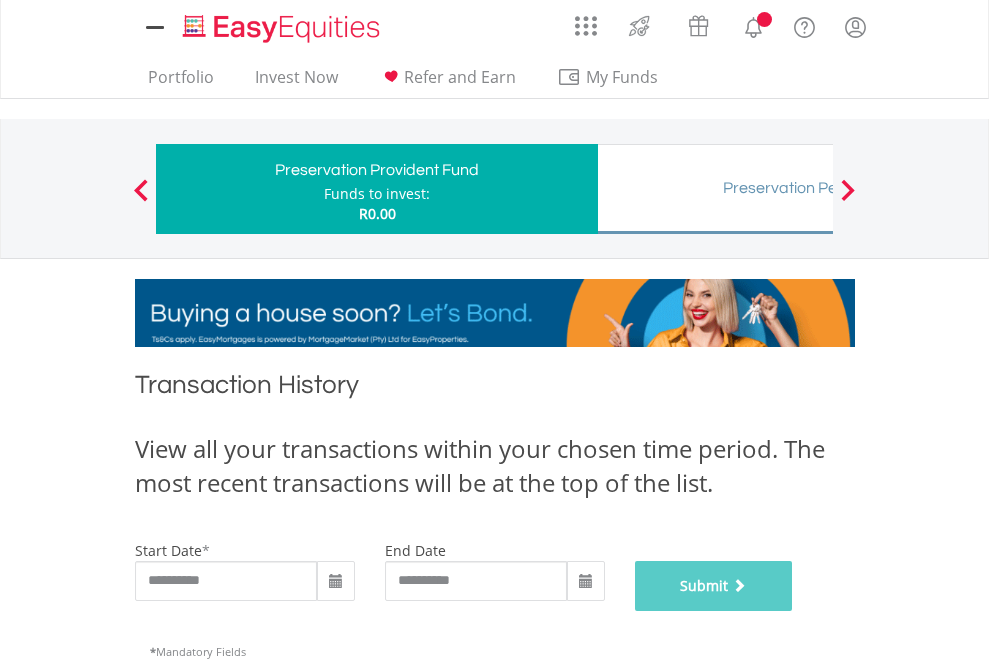 scroll, scrollTop: 811, scrollLeft: 0, axis: vertical 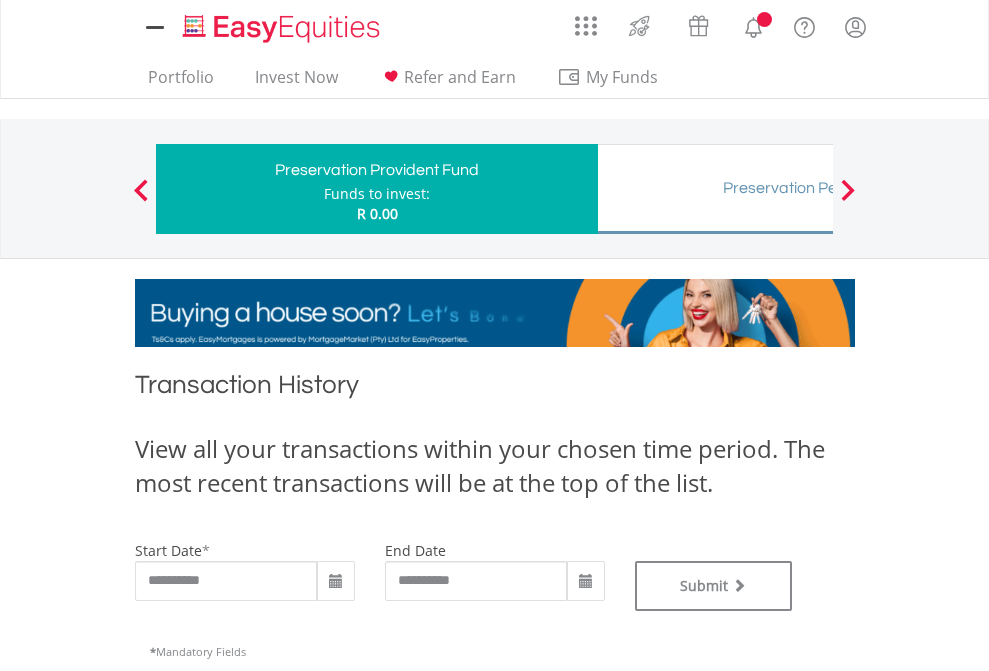 click on "Preservation Pension Fund" at bounding box center (818, 188) 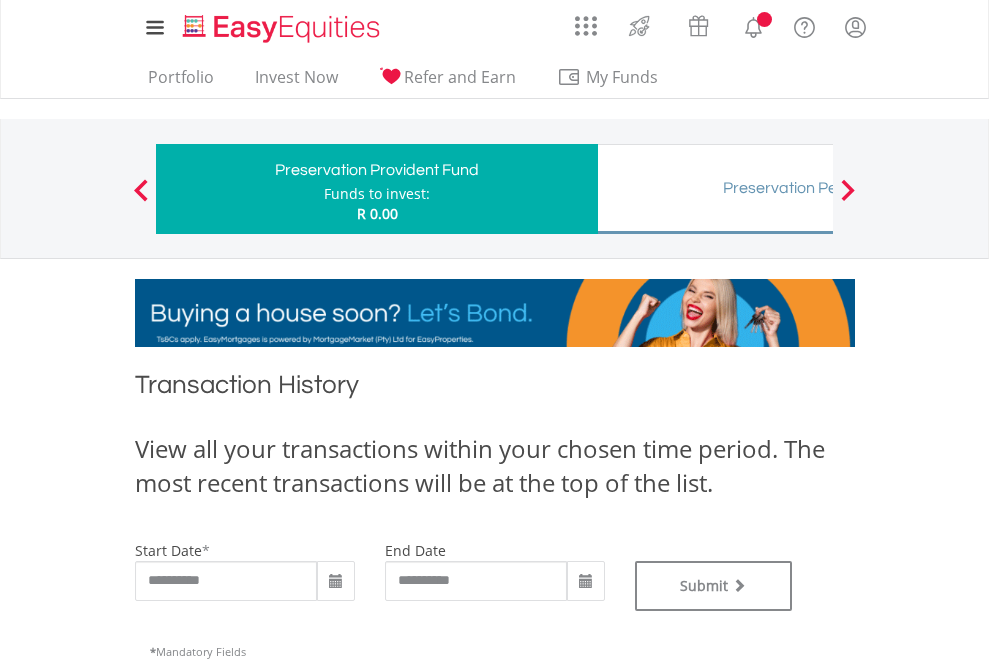 type on "**********" 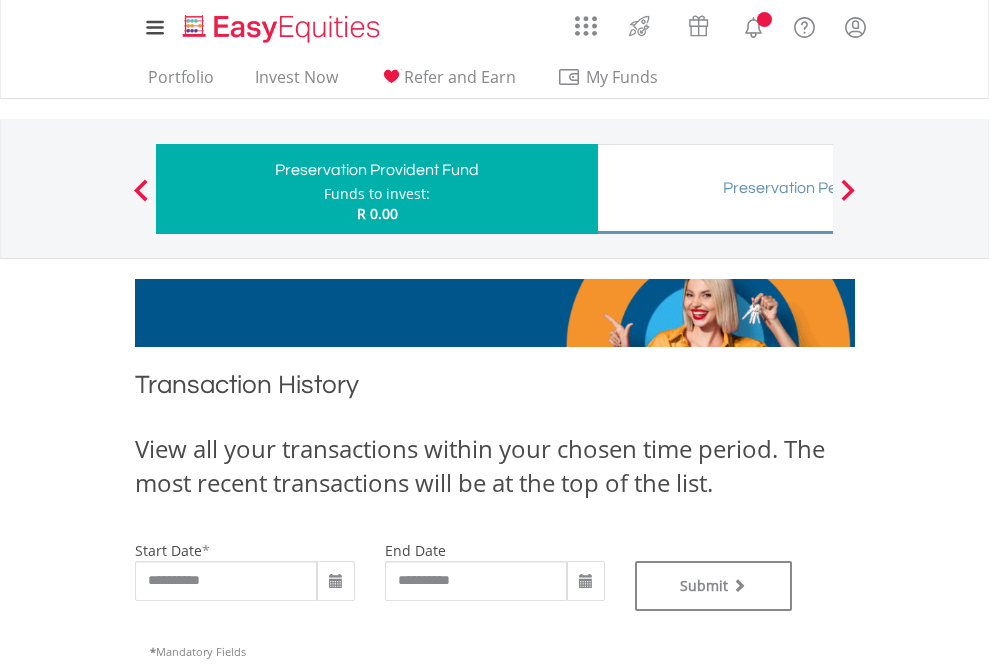 type on "**********" 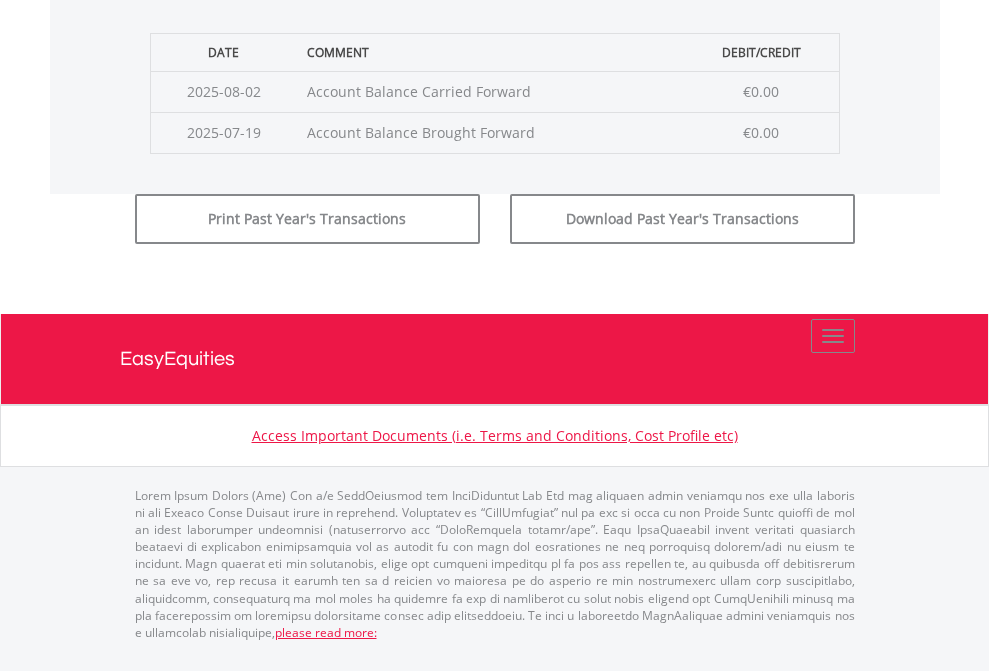 click on "Submit" at bounding box center (714, -183) 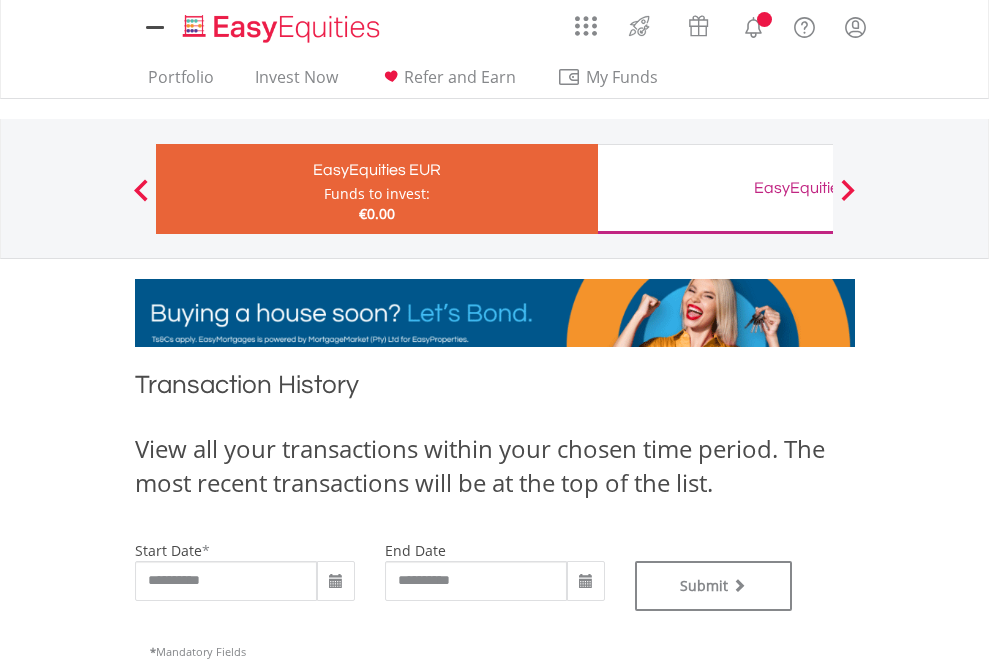 scroll, scrollTop: 0, scrollLeft: 0, axis: both 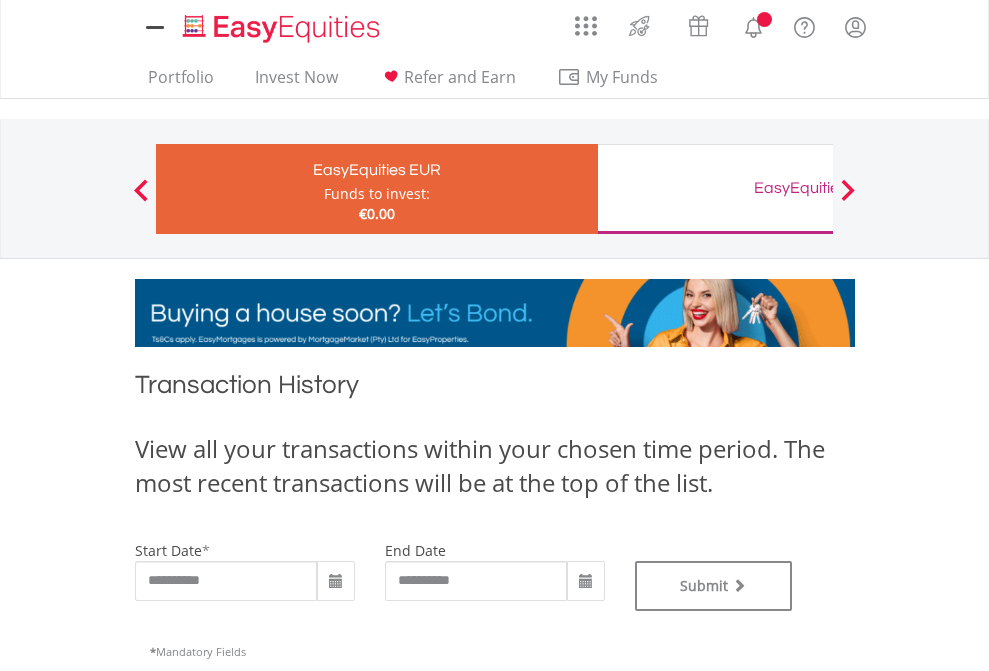 click on "EasyEquities GBP" at bounding box center [818, 188] 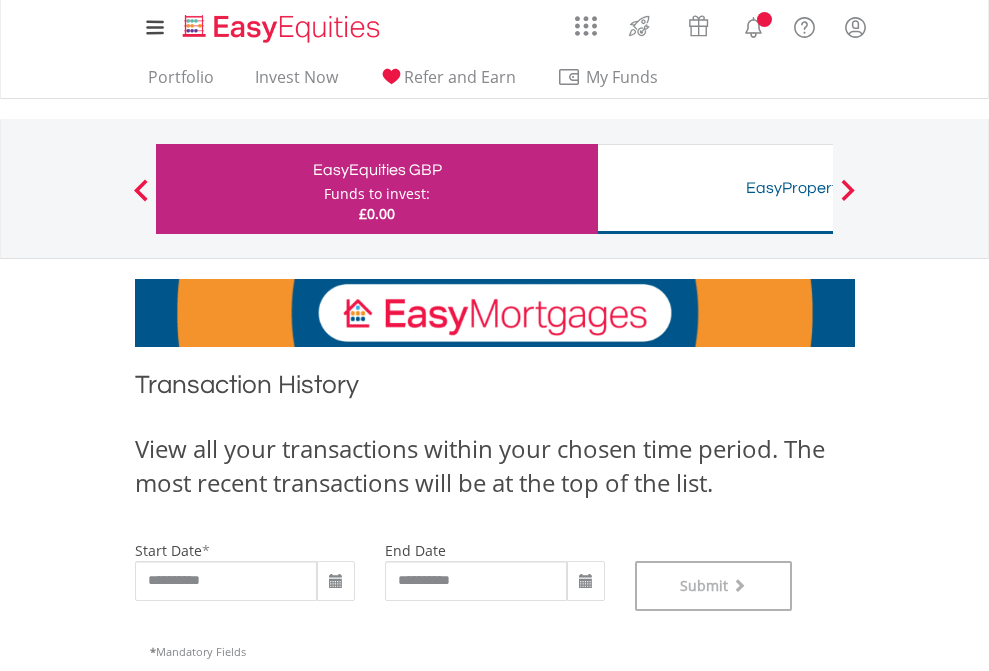 scroll, scrollTop: 811, scrollLeft: 0, axis: vertical 